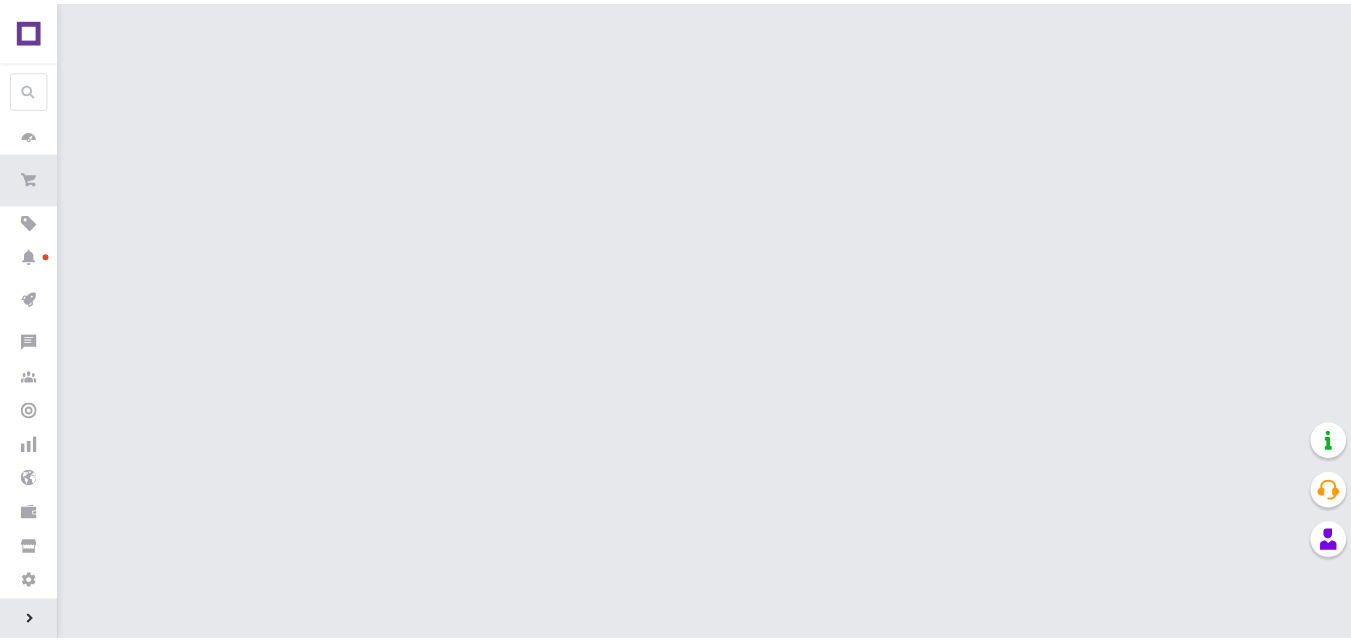 scroll, scrollTop: 0, scrollLeft: 0, axis: both 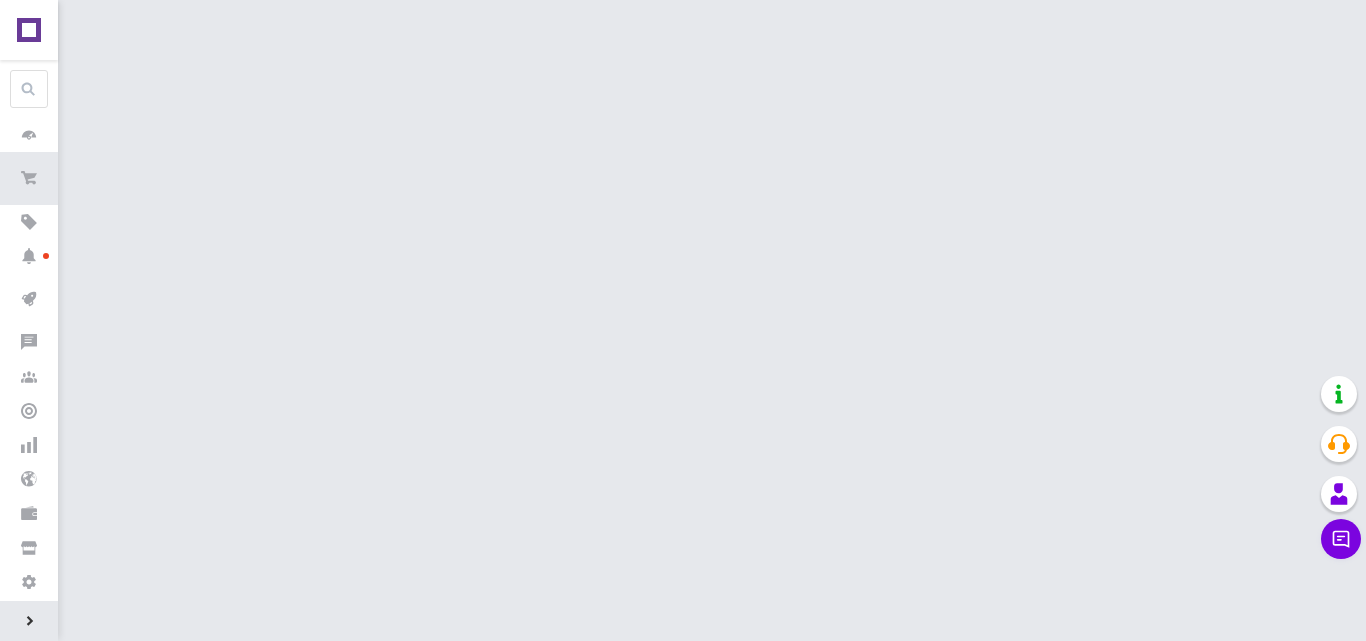 click on "Розгорнути" at bounding box center [29, 621] 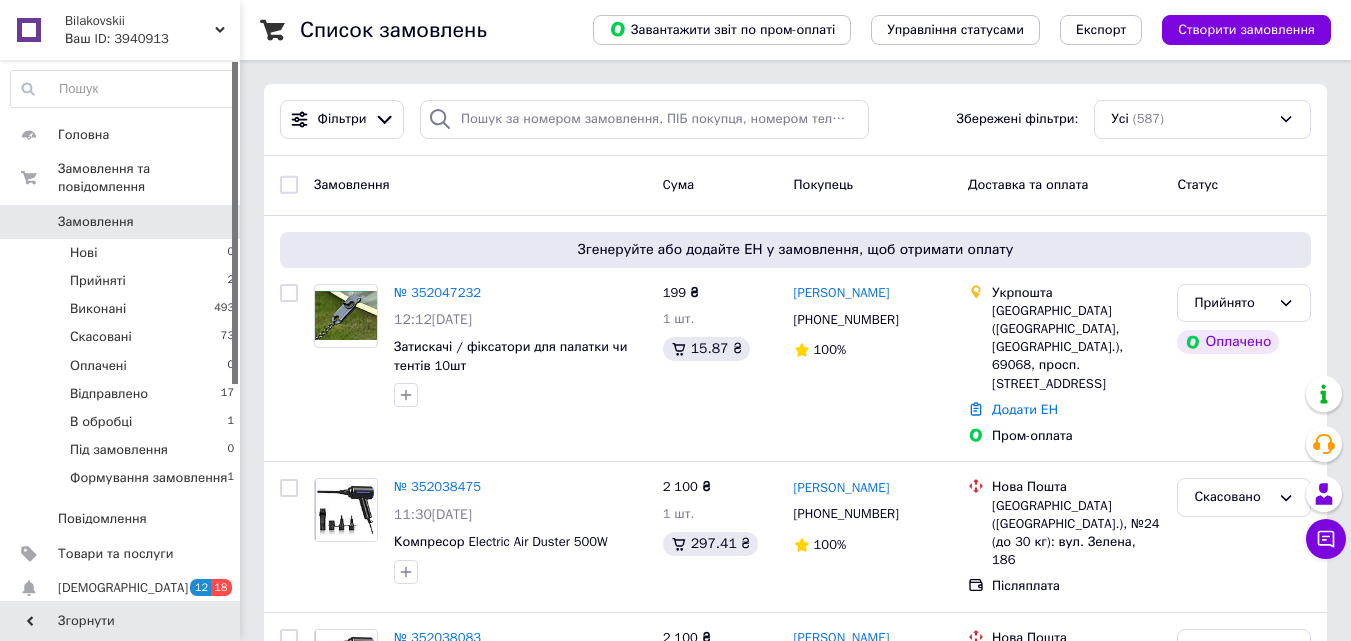 click on "[PERSON_NAME]" at bounding box center (842, 293) 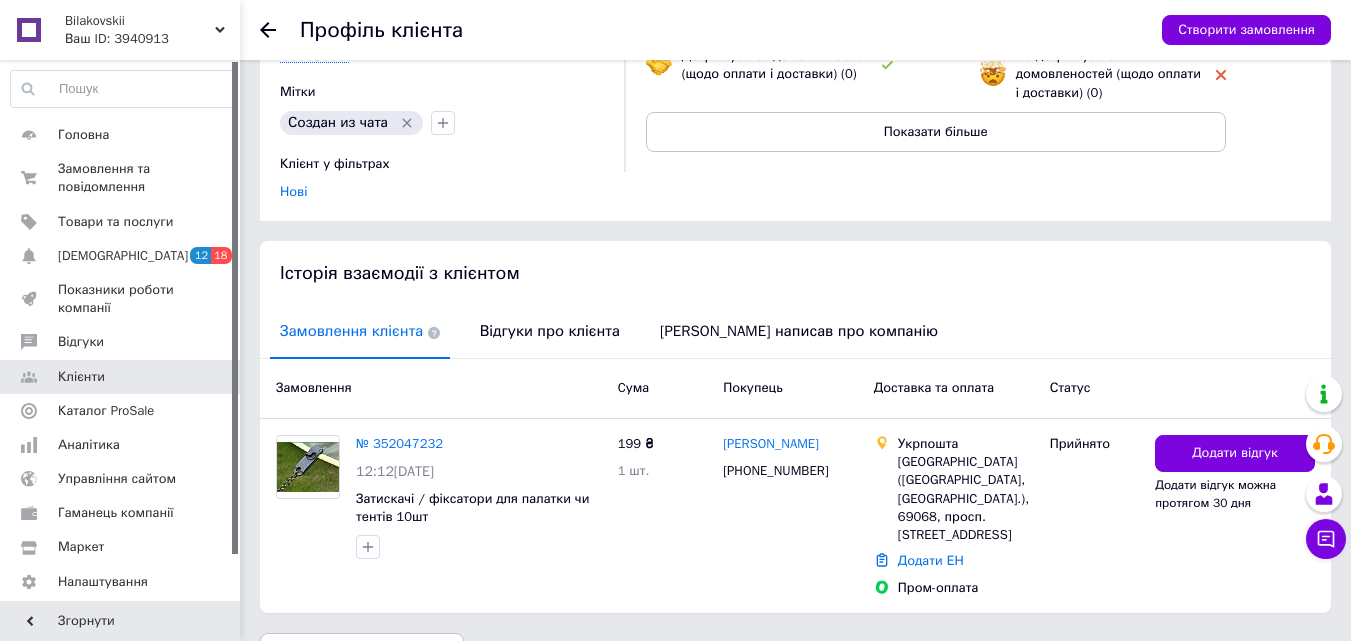 scroll, scrollTop: 297, scrollLeft: 0, axis: vertical 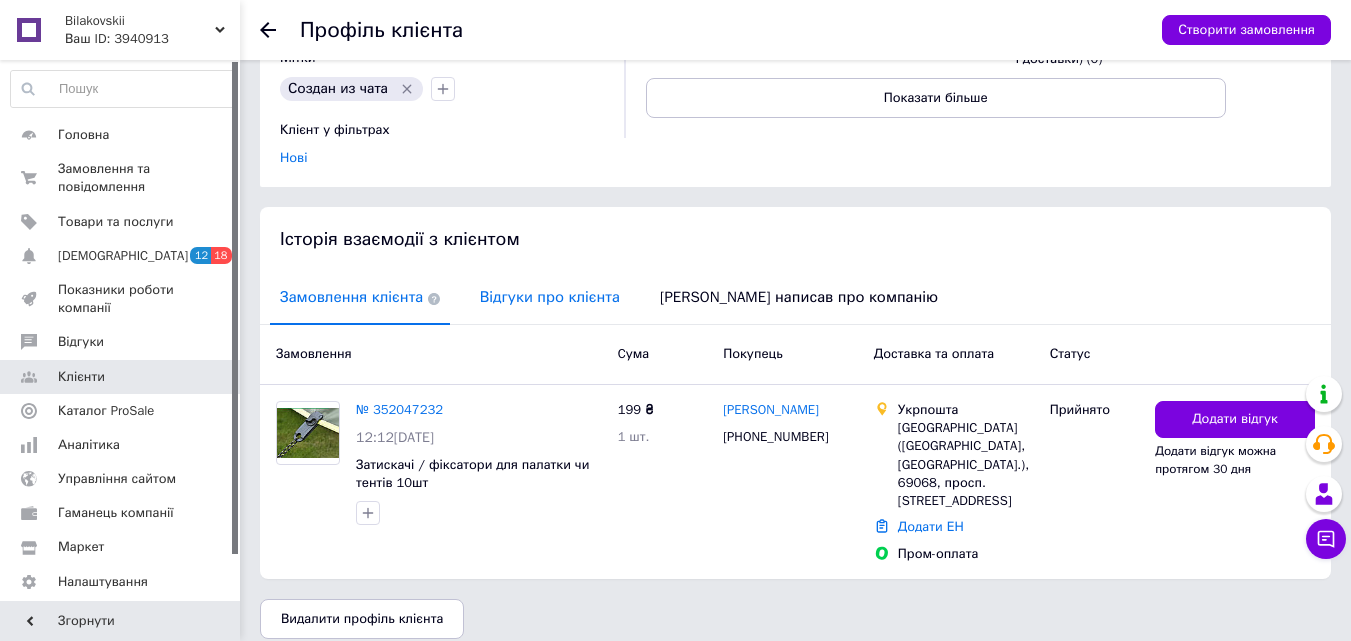 click on "Відгуки про клієнта" at bounding box center [550, 297] 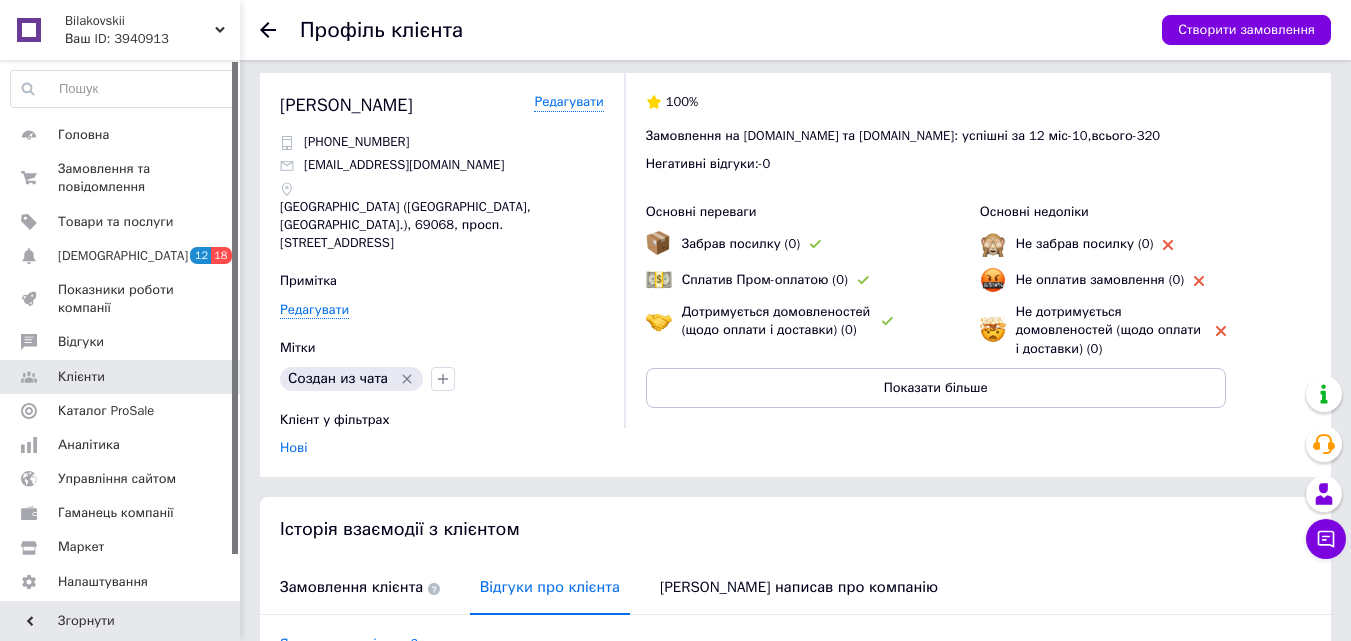 scroll, scrollTop: 0, scrollLeft: 0, axis: both 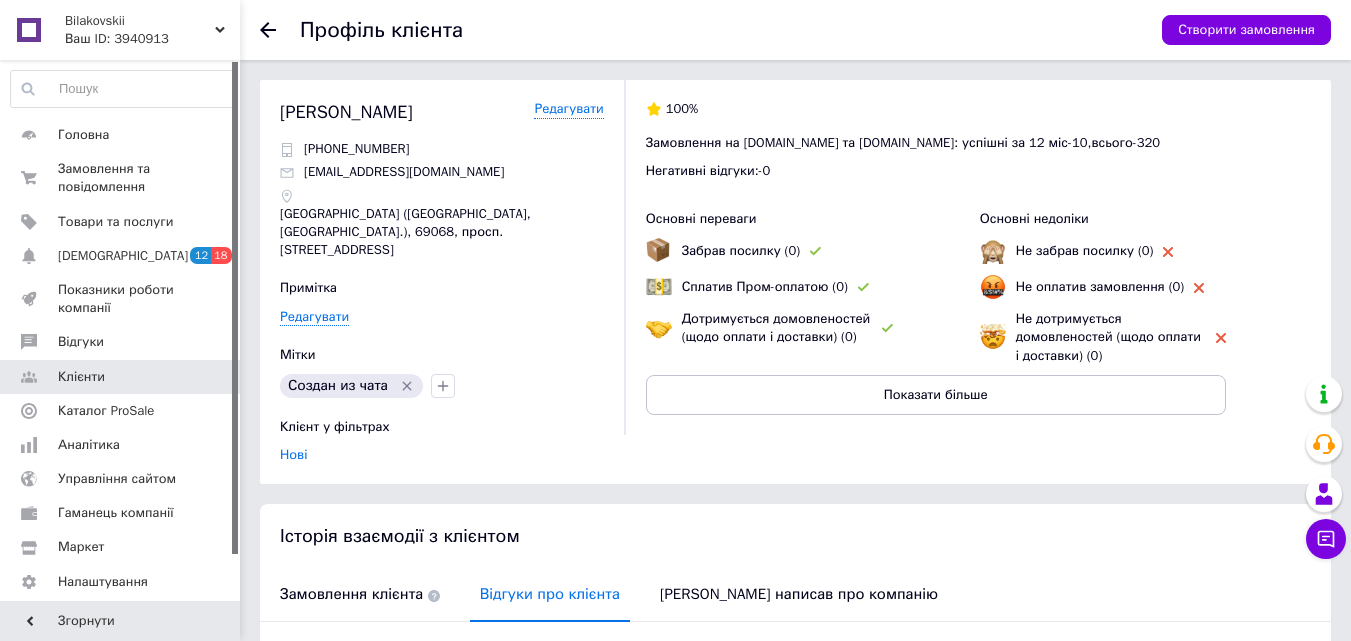 click 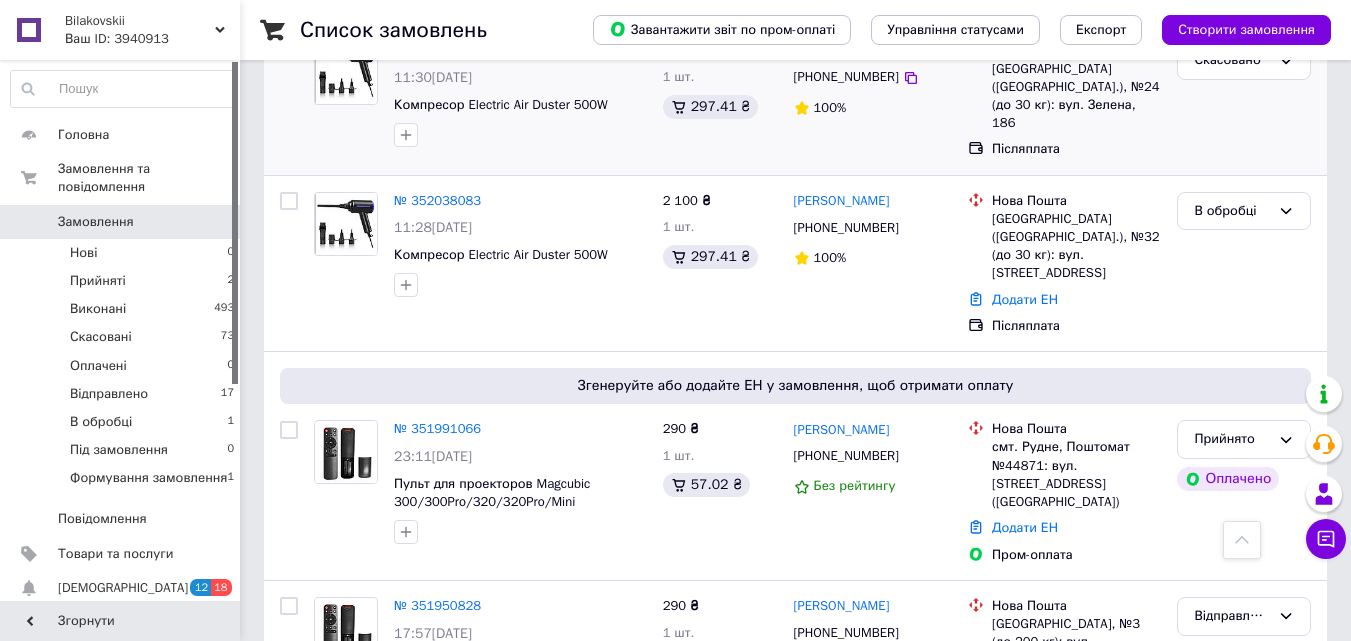 scroll, scrollTop: 0, scrollLeft: 0, axis: both 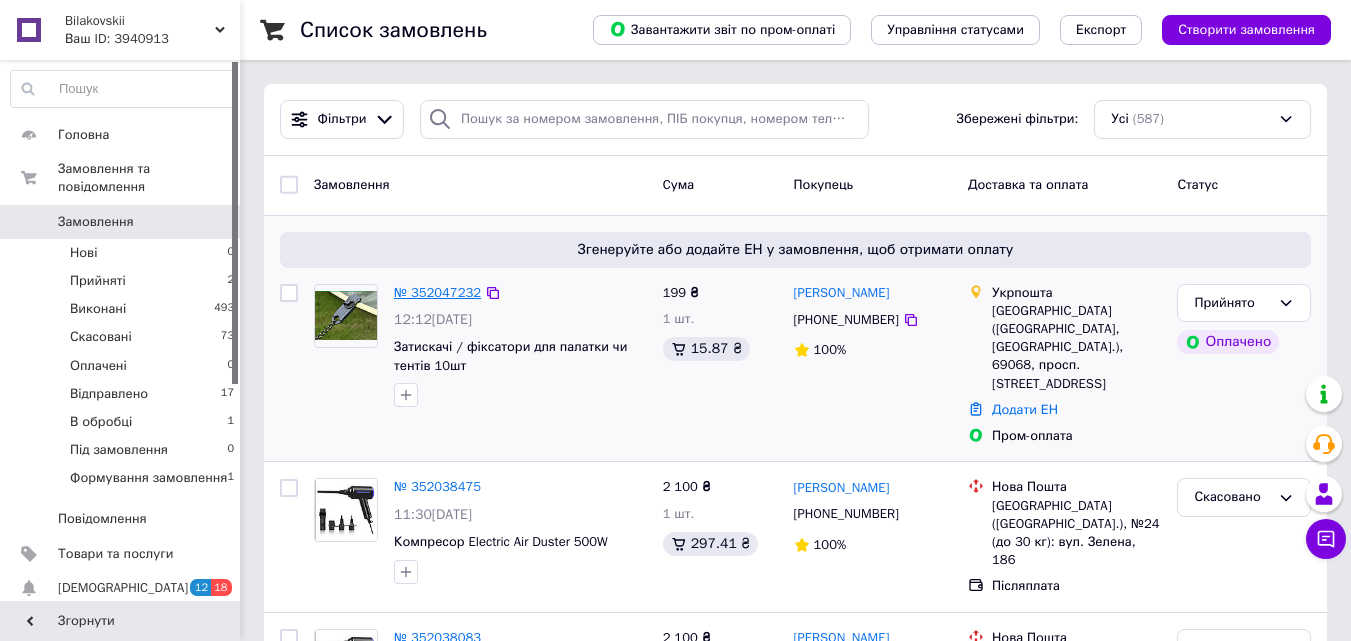 click on "№ 352047232" at bounding box center [437, 292] 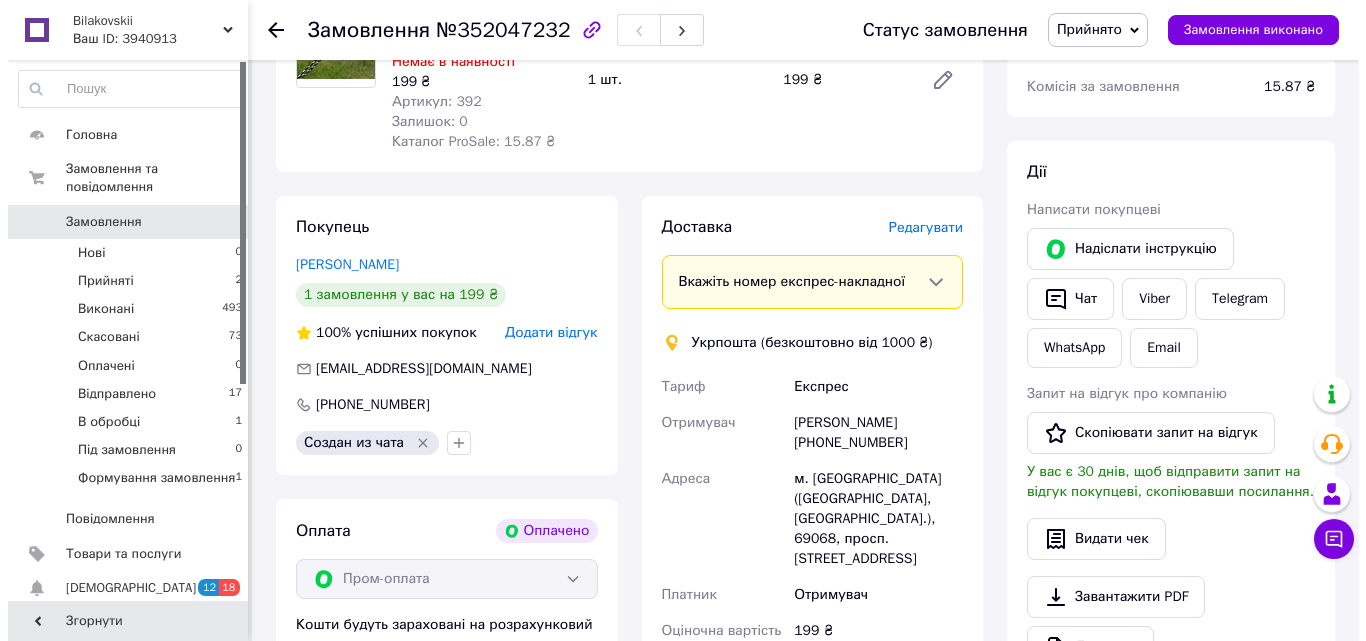 scroll, scrollTop: 400, scrollLeft: 0, axis: vertical 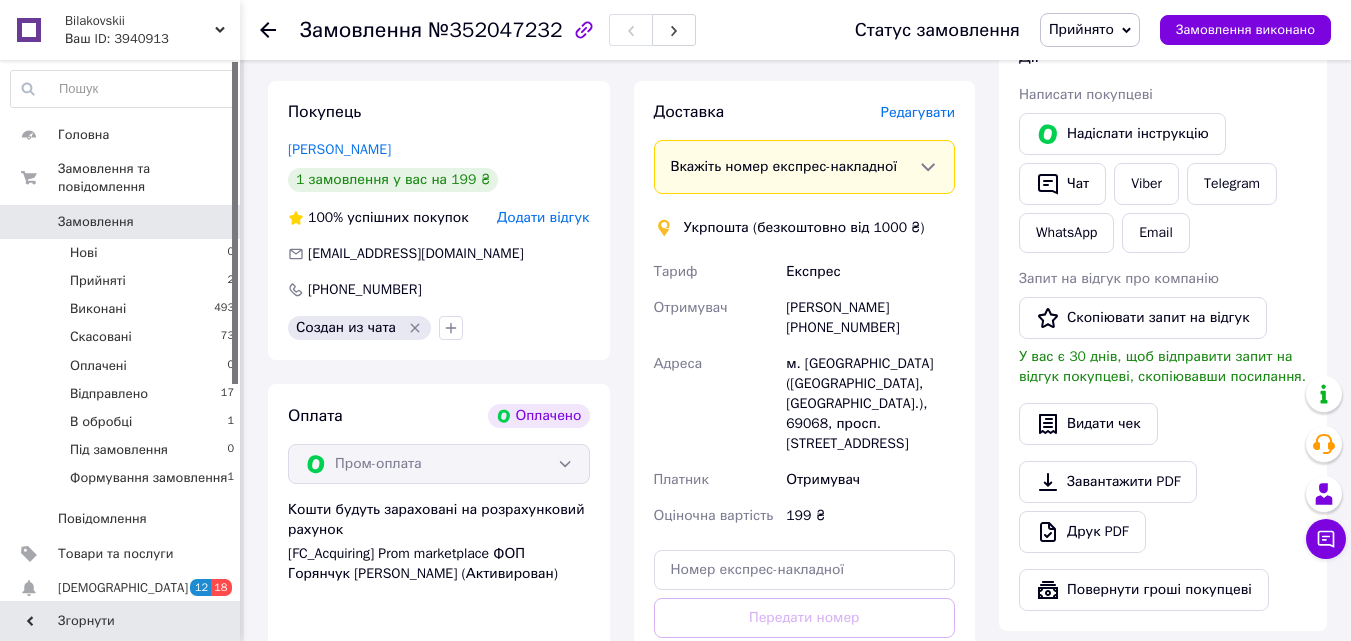 click on "Редагувати" at bounding box center (918, 112) 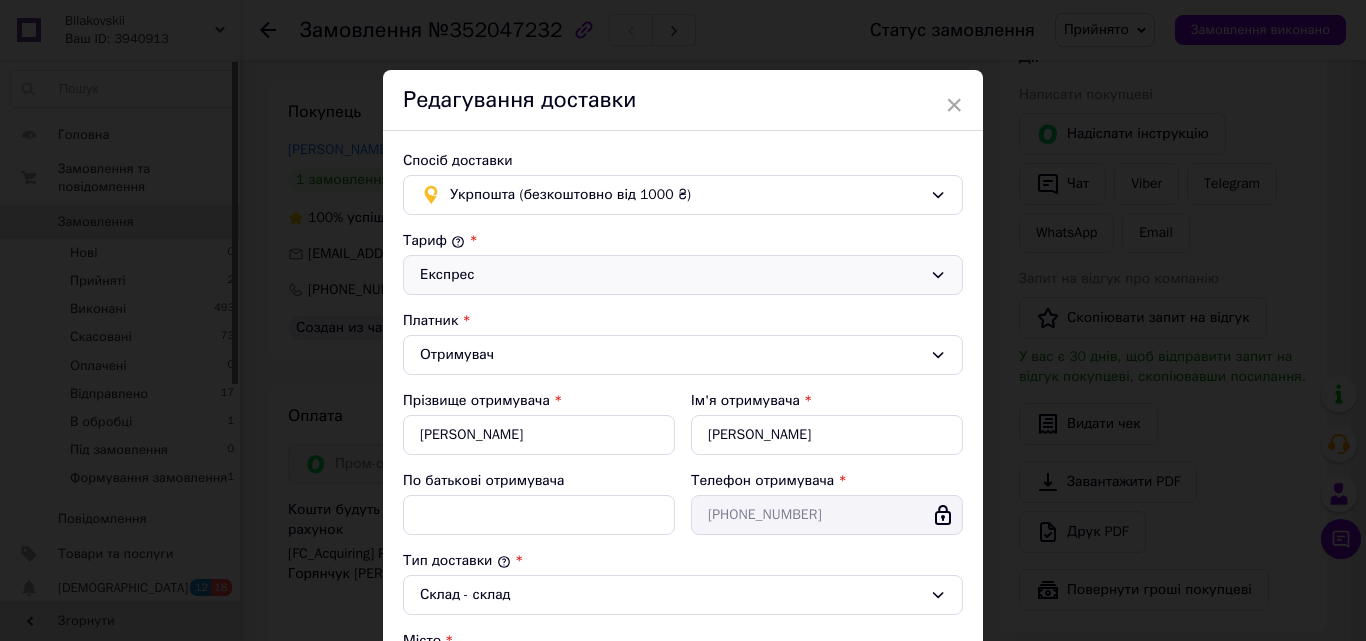 click on "Експрес" at bounding box center [683, 275] 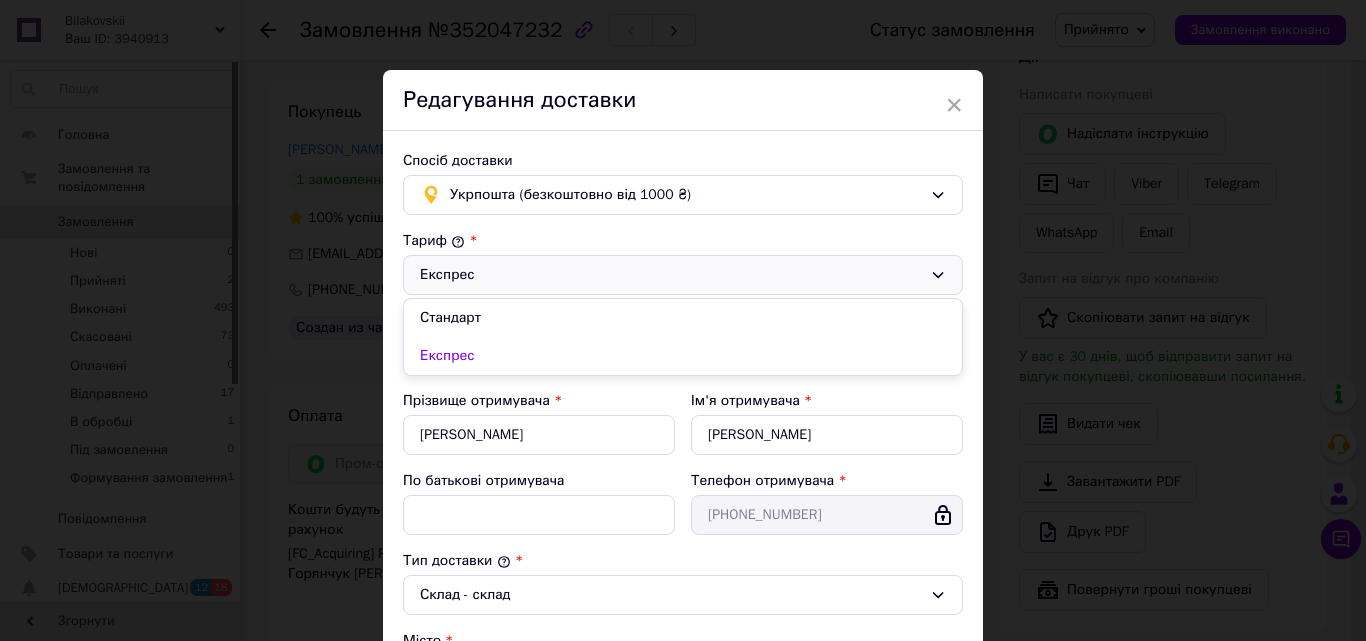 click on "Експрес Стандарт Експрес" at bounding box center [683, 275] 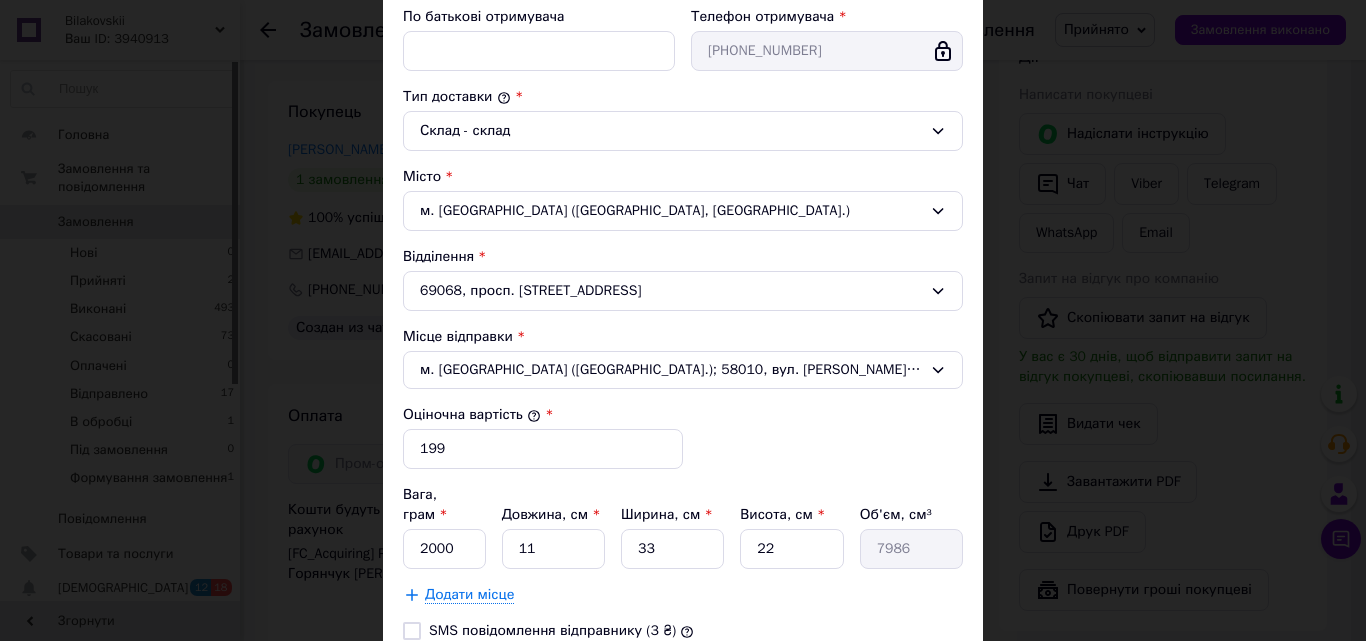 scroll, scrollTop: 500, scrollLeft: 0, axis: vertical 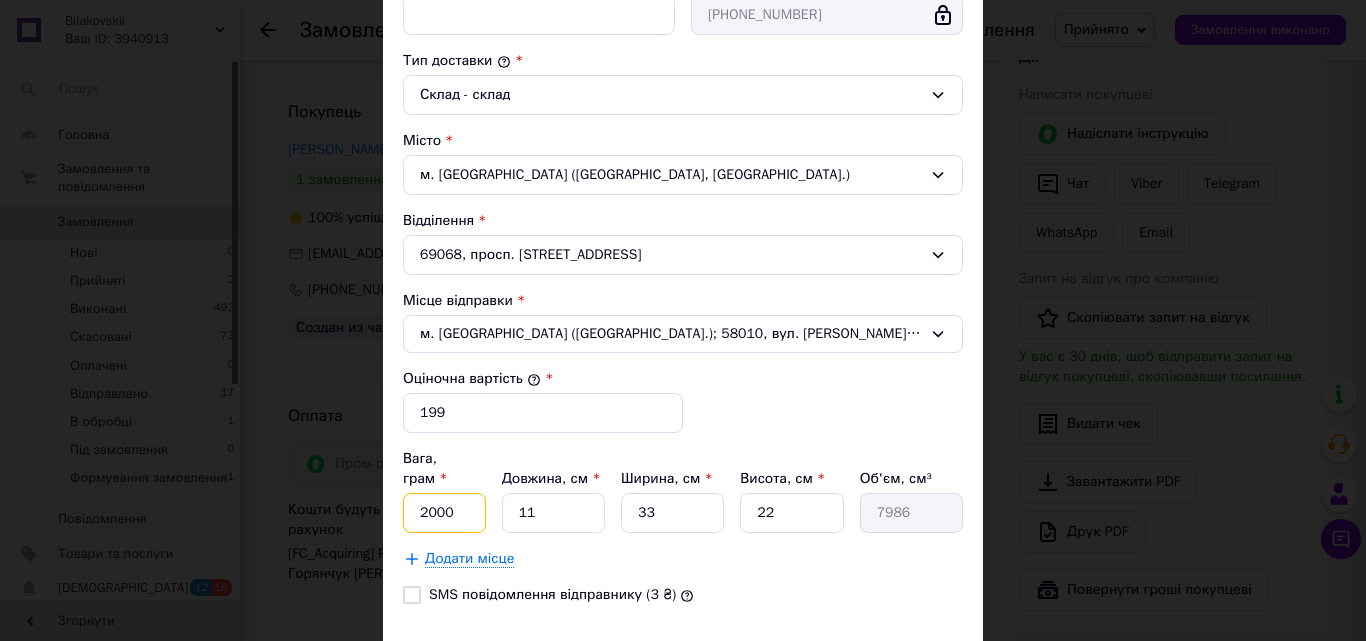 click on "2000" at bounding box center [444, 513] 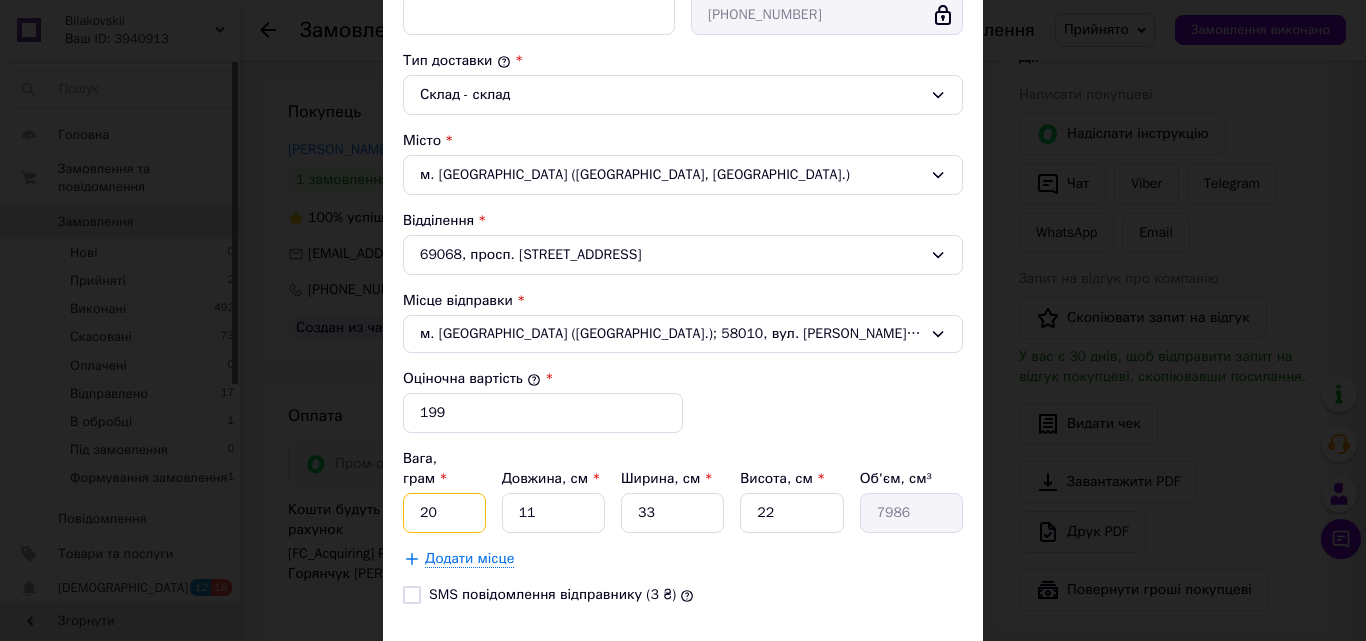 type on "2" 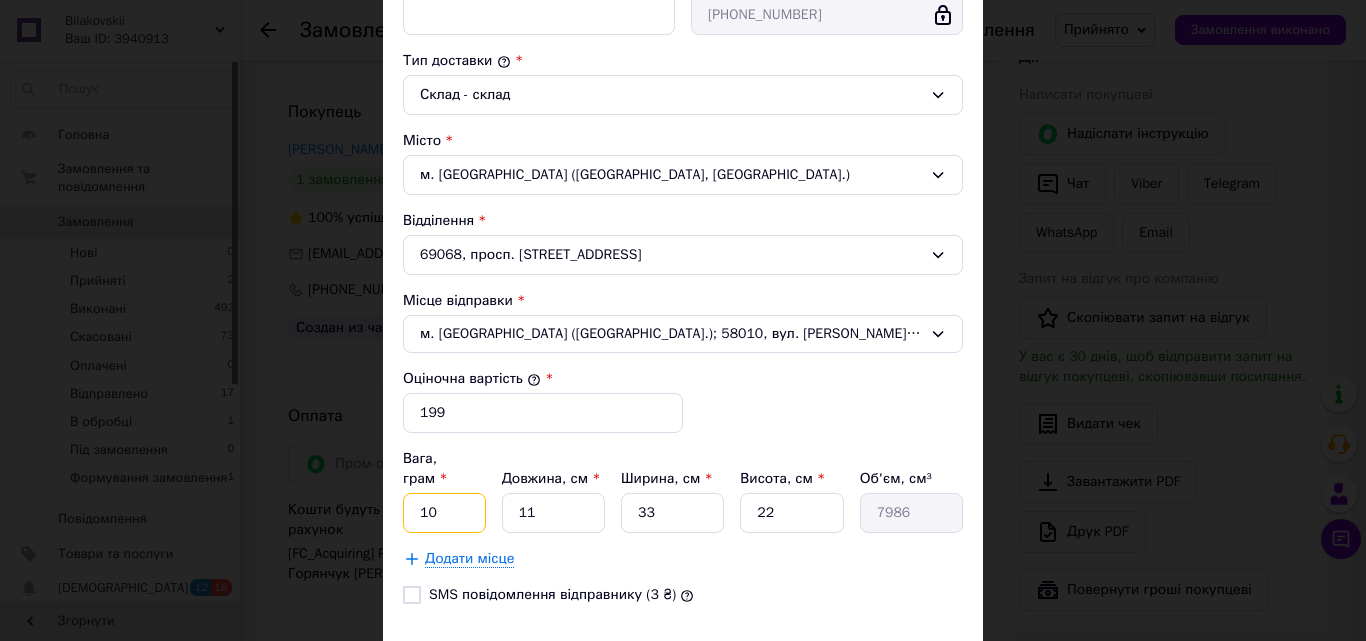 type on "1" 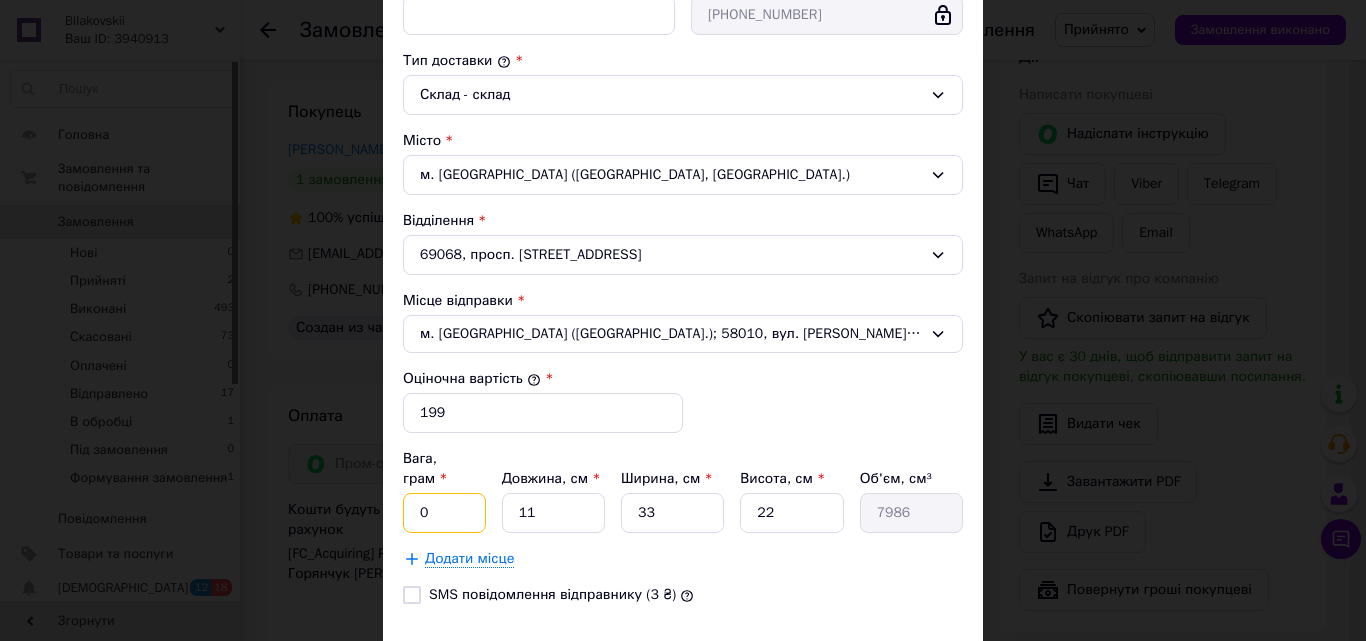 type on "0.1" 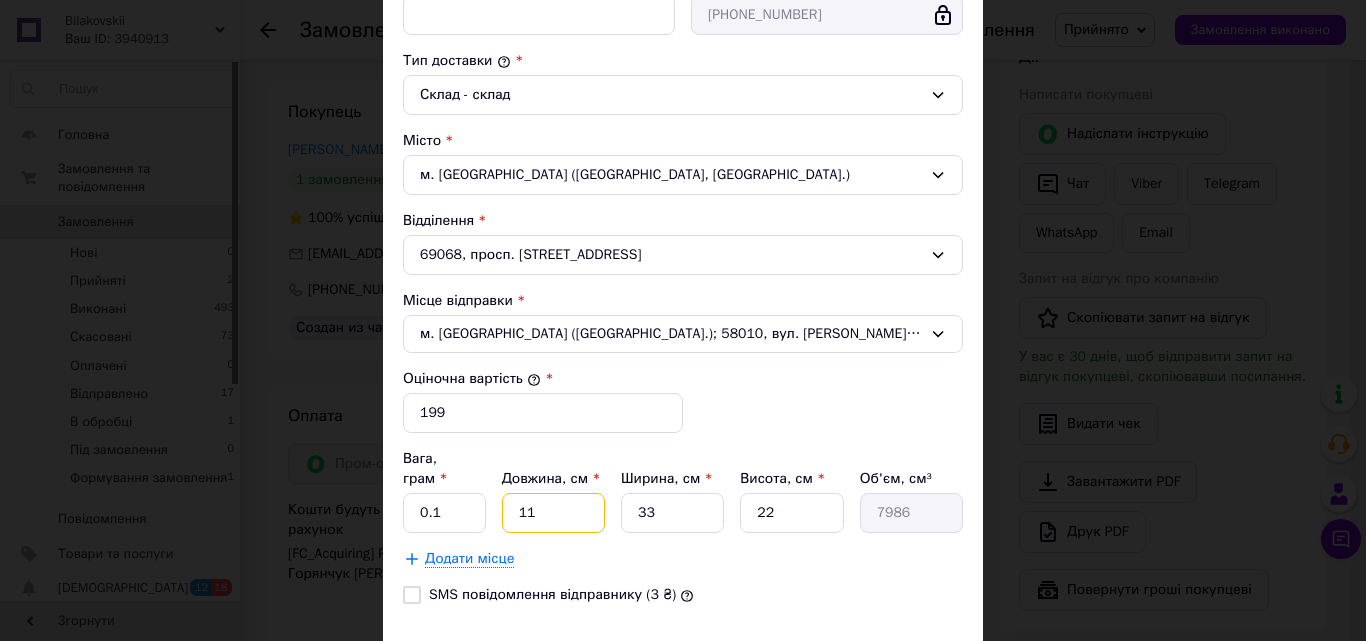 click on "11" at bounding box center (553, 513) 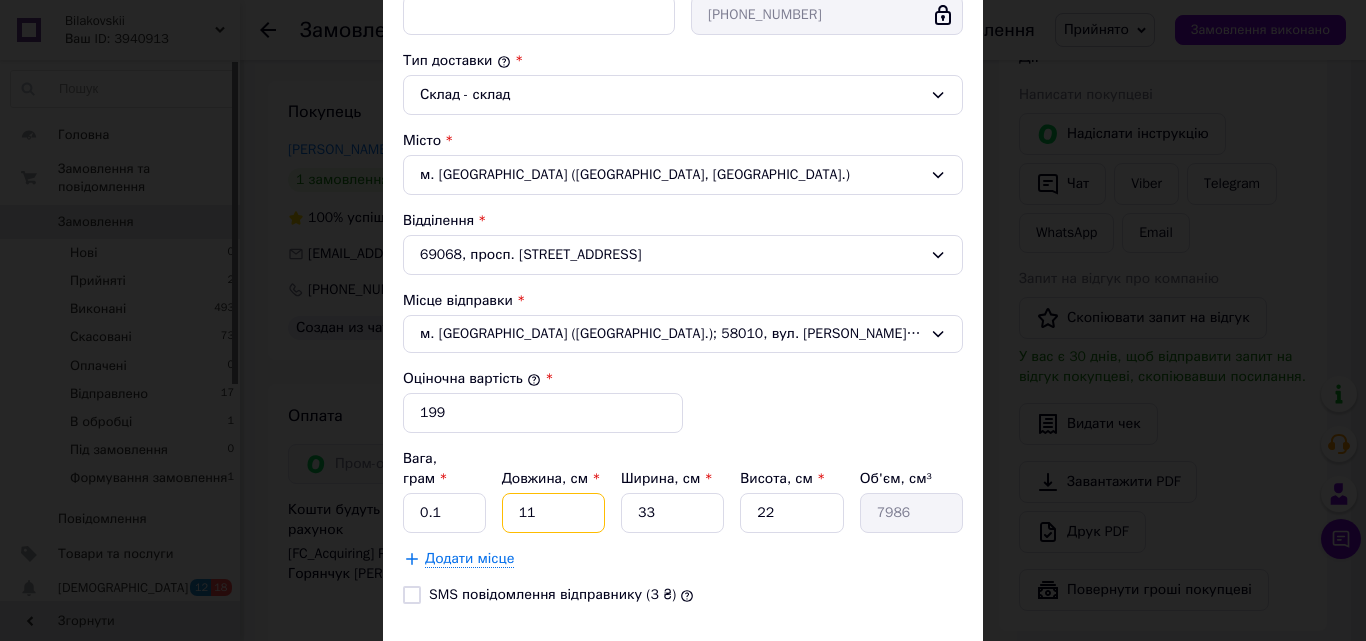 type on "1" 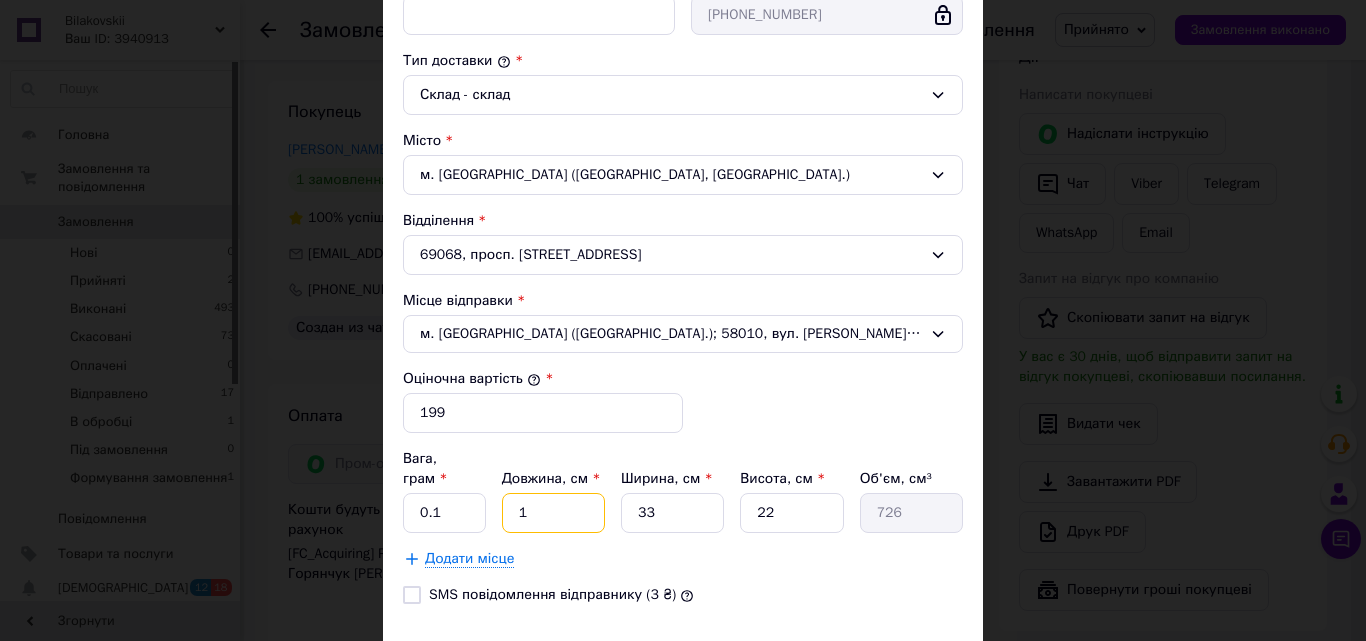 type on "10" 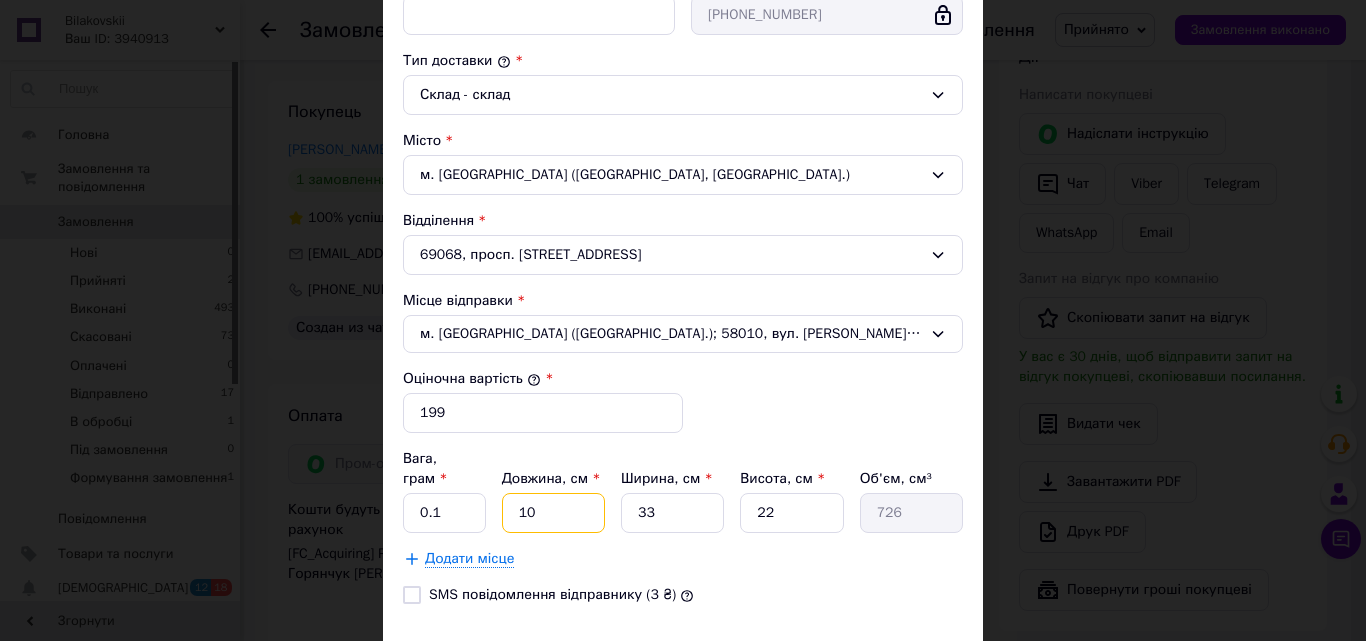 type on "7260" 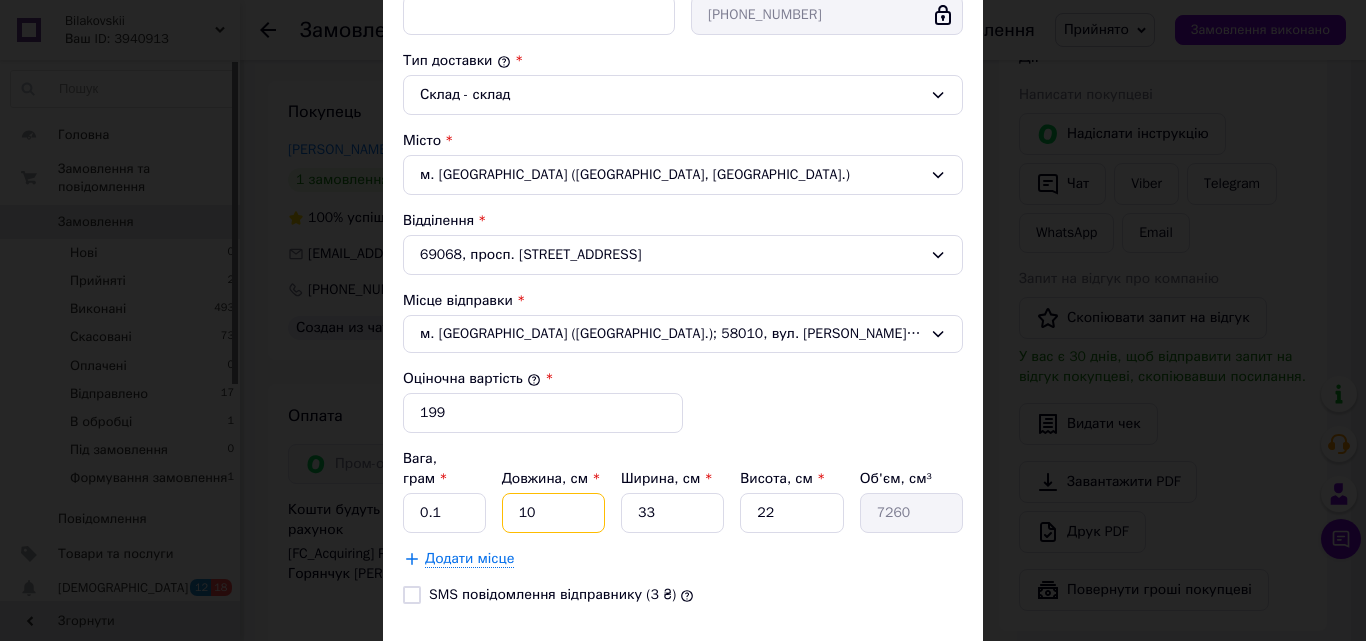 type on "10" 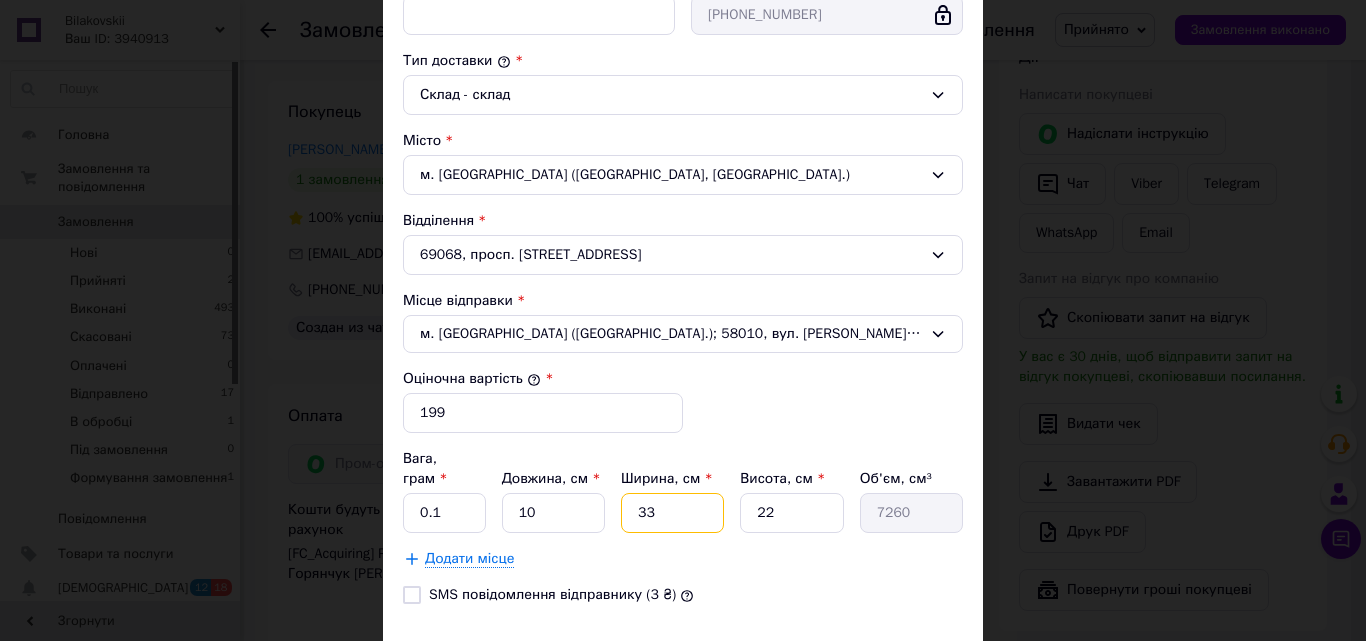 click on "33" at bounding box center [672, 513] 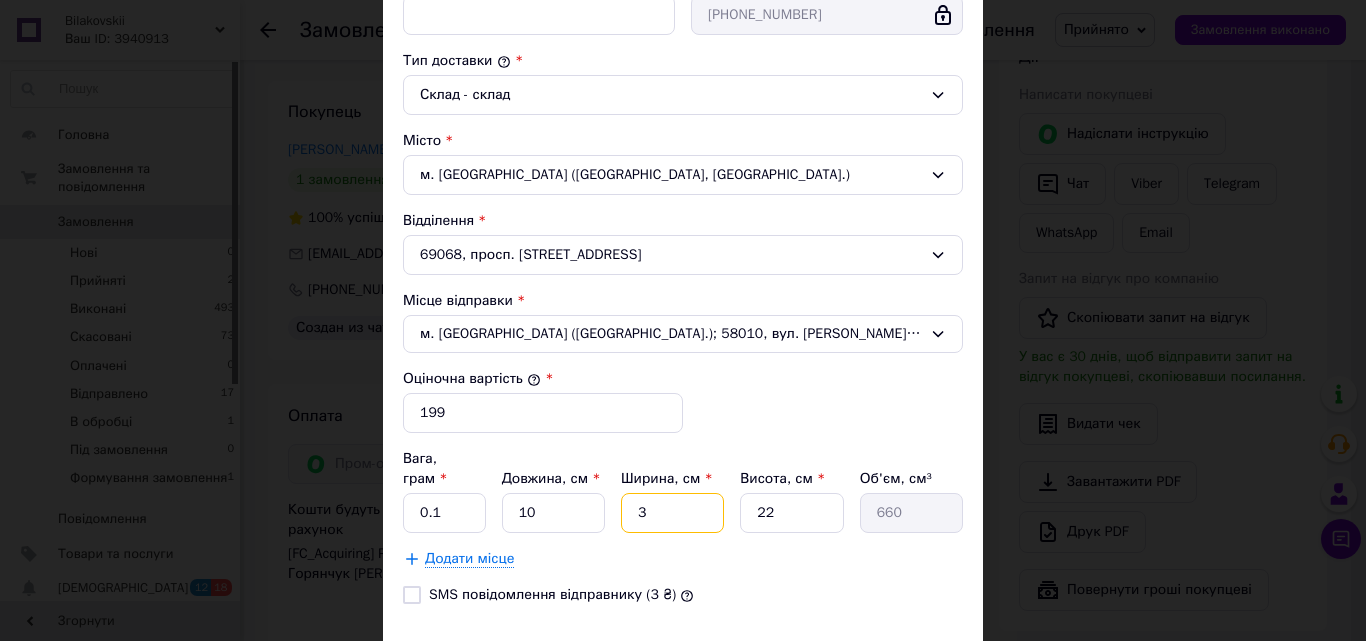 type 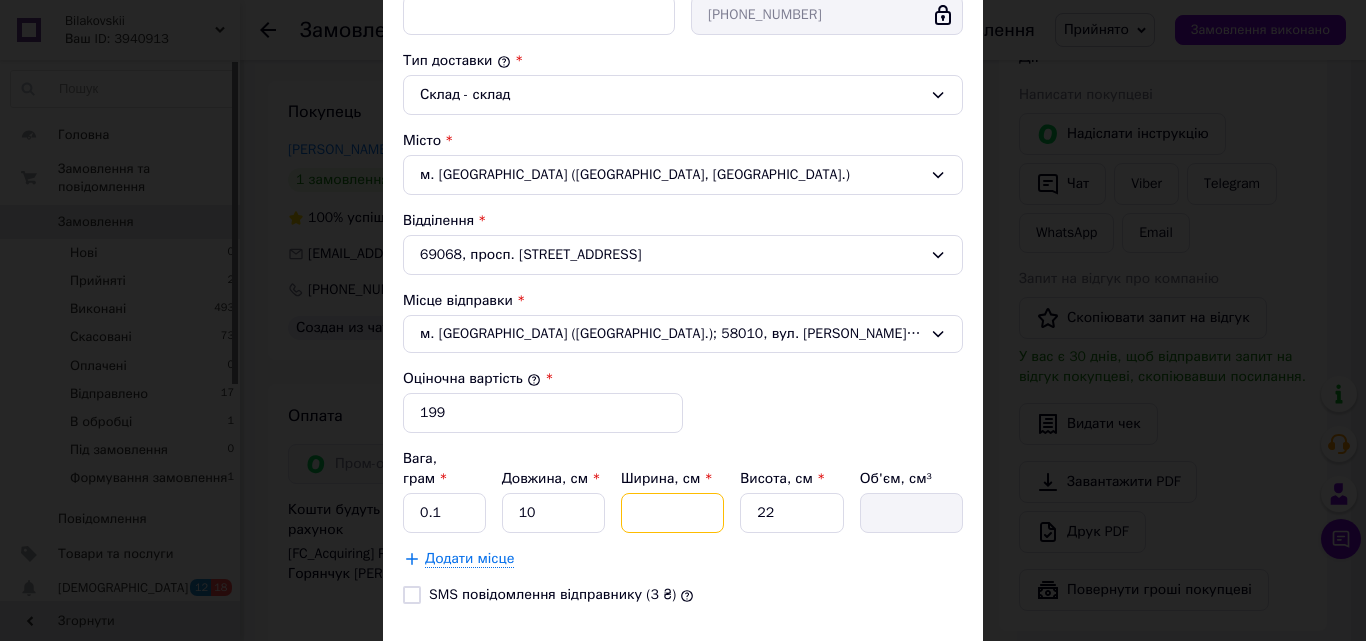 type on "1" 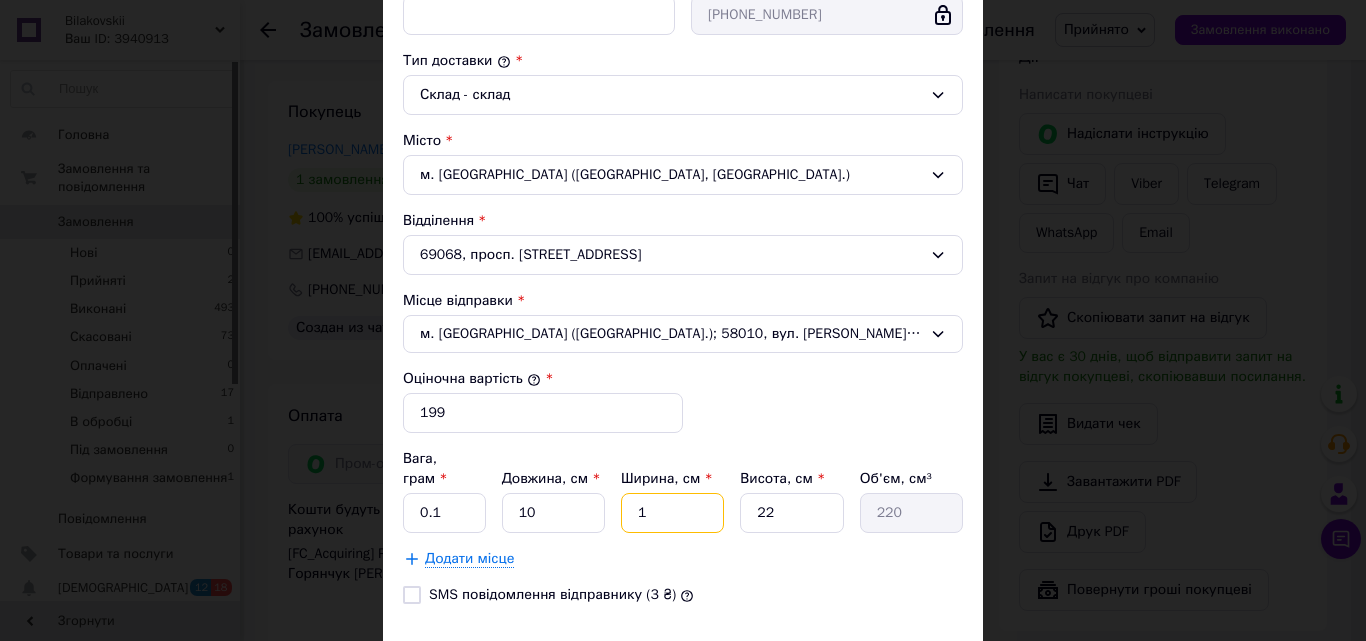 type on "10" 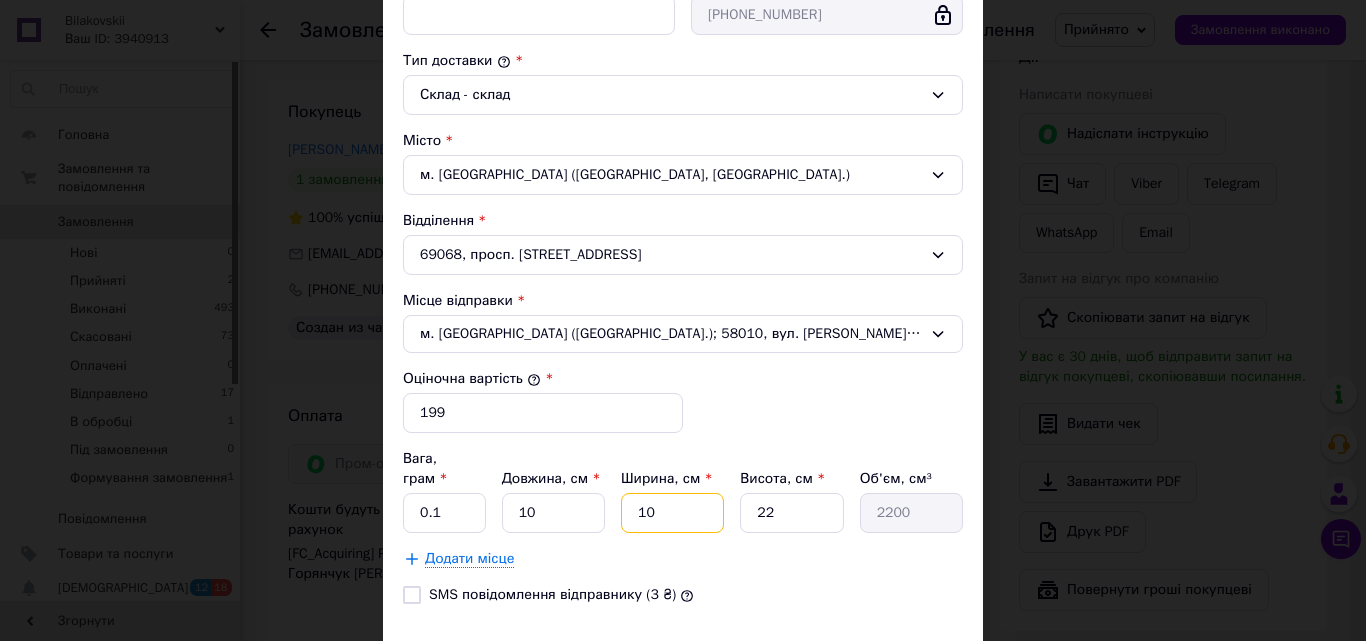 type on "10" 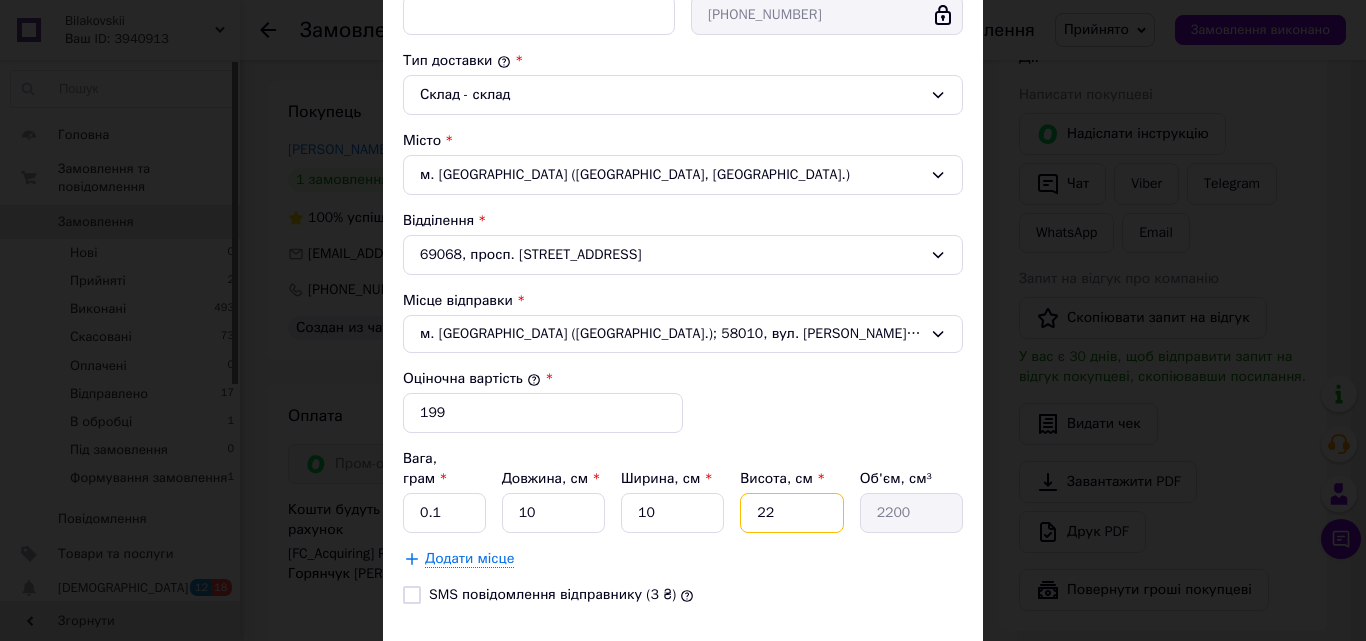 click on "22" at bounding box center (791, 513) 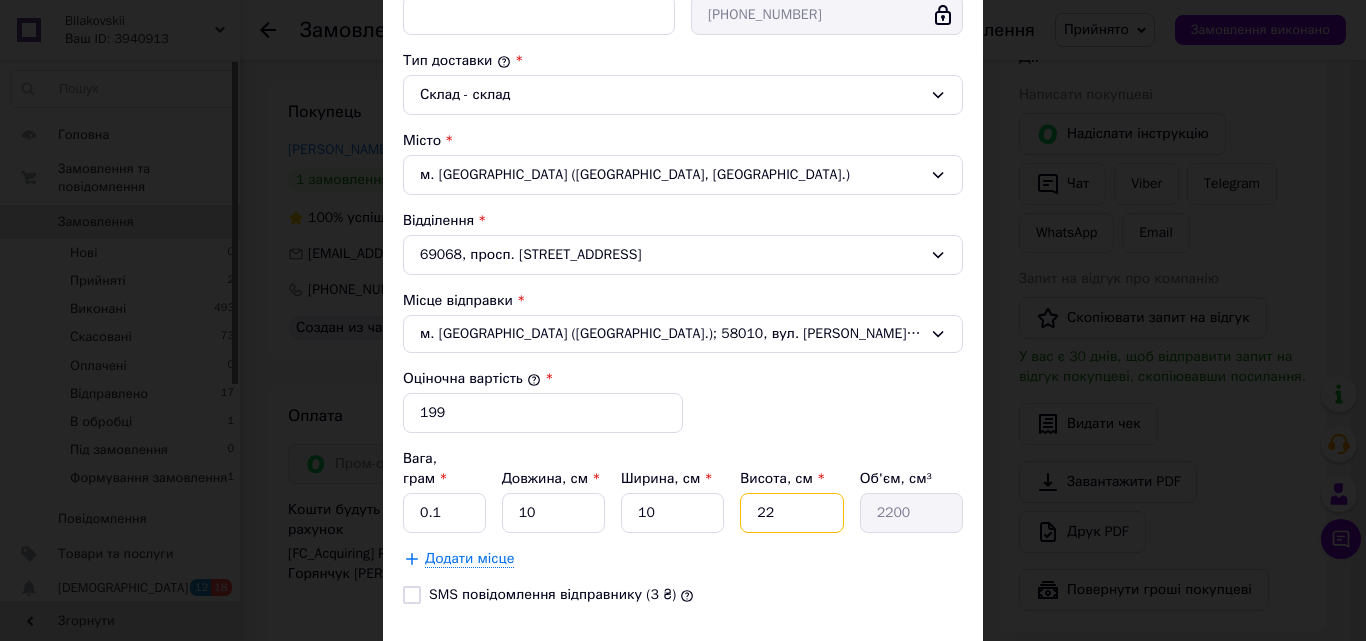 type on "2" 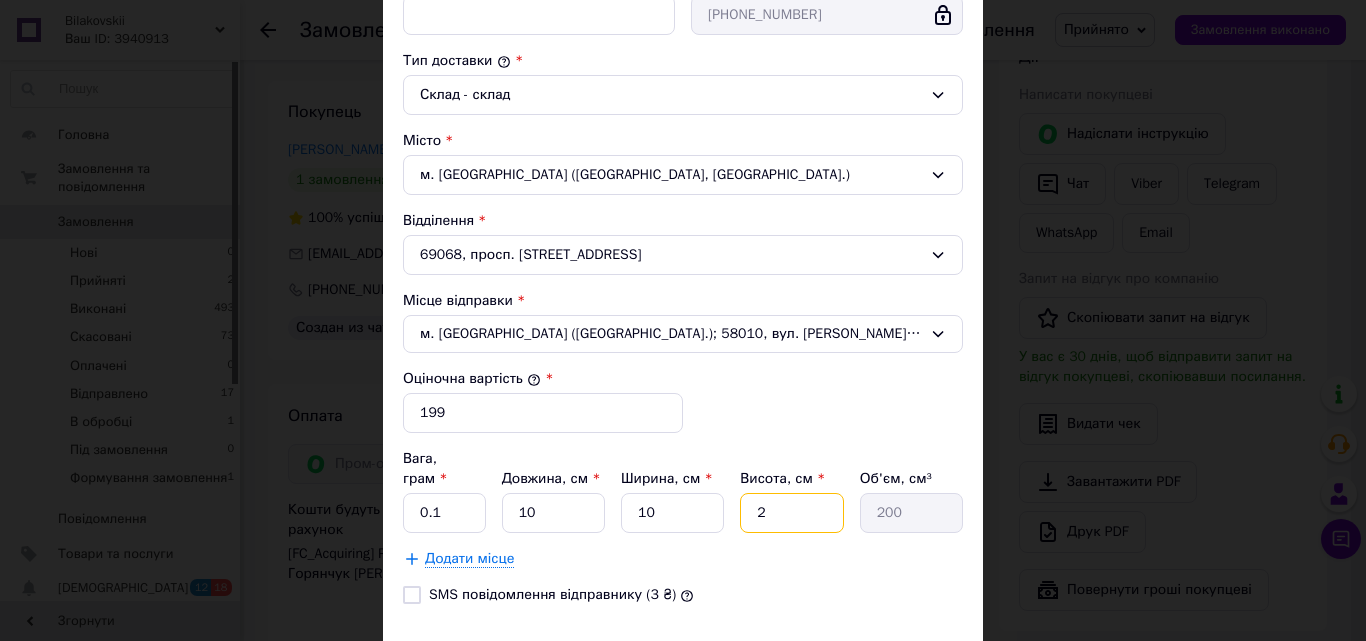 type 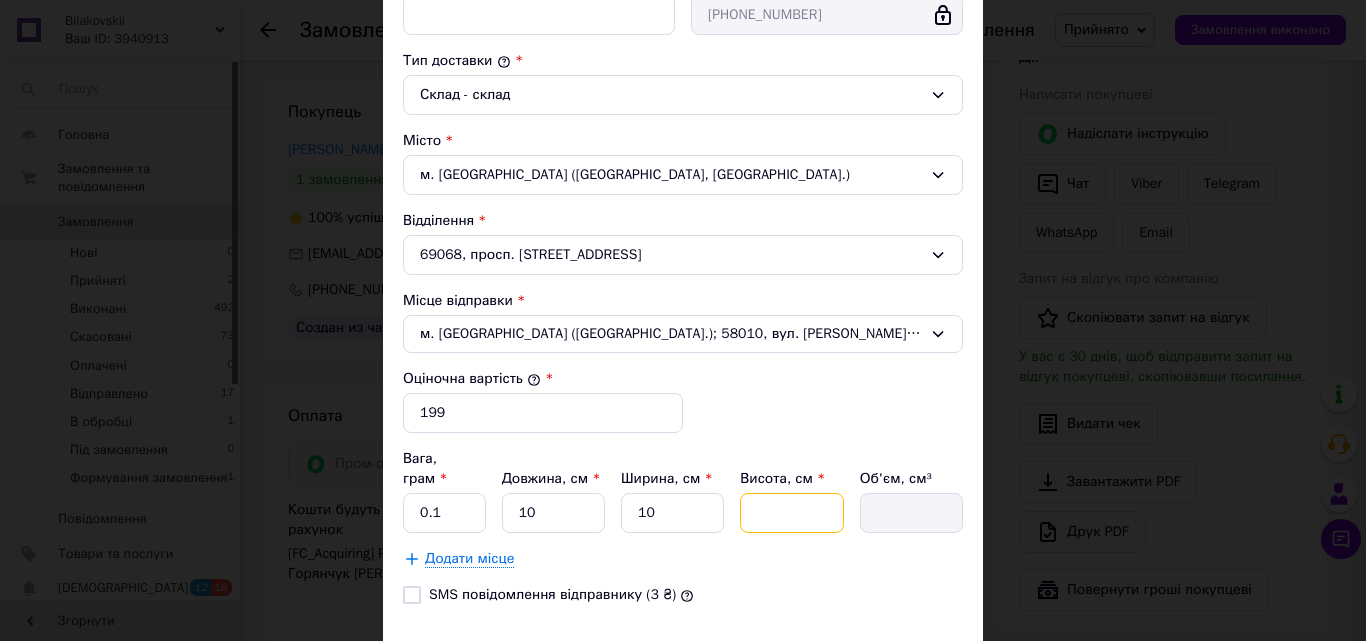 type on "1" 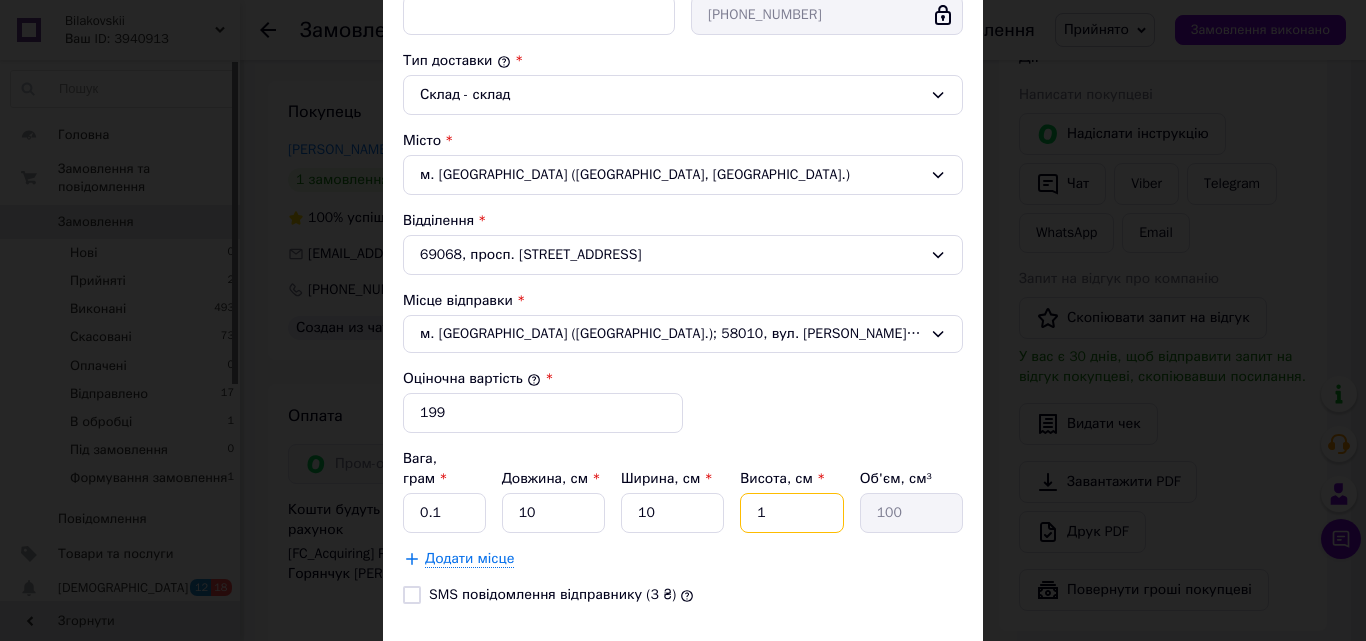 type on "1" 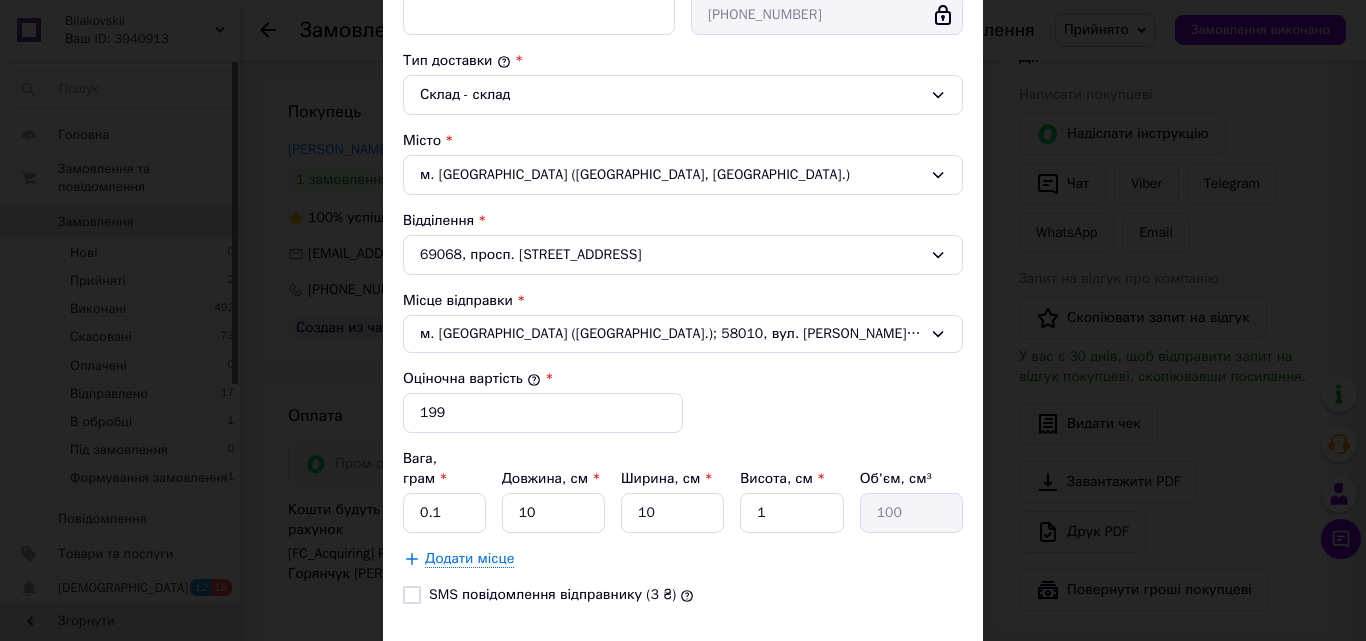 click on "Додати місце" at bounding box center (683, 559) 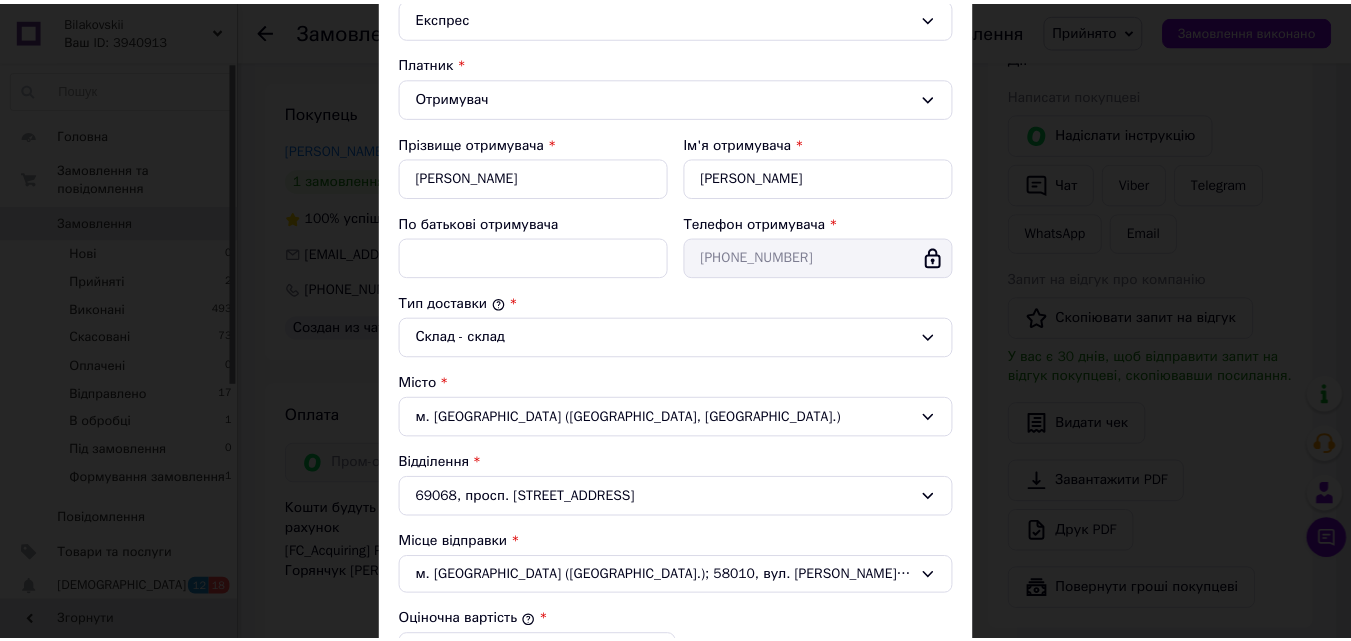 scroll, scrollTop: 600, scrollLeft: 0, axis: vertical 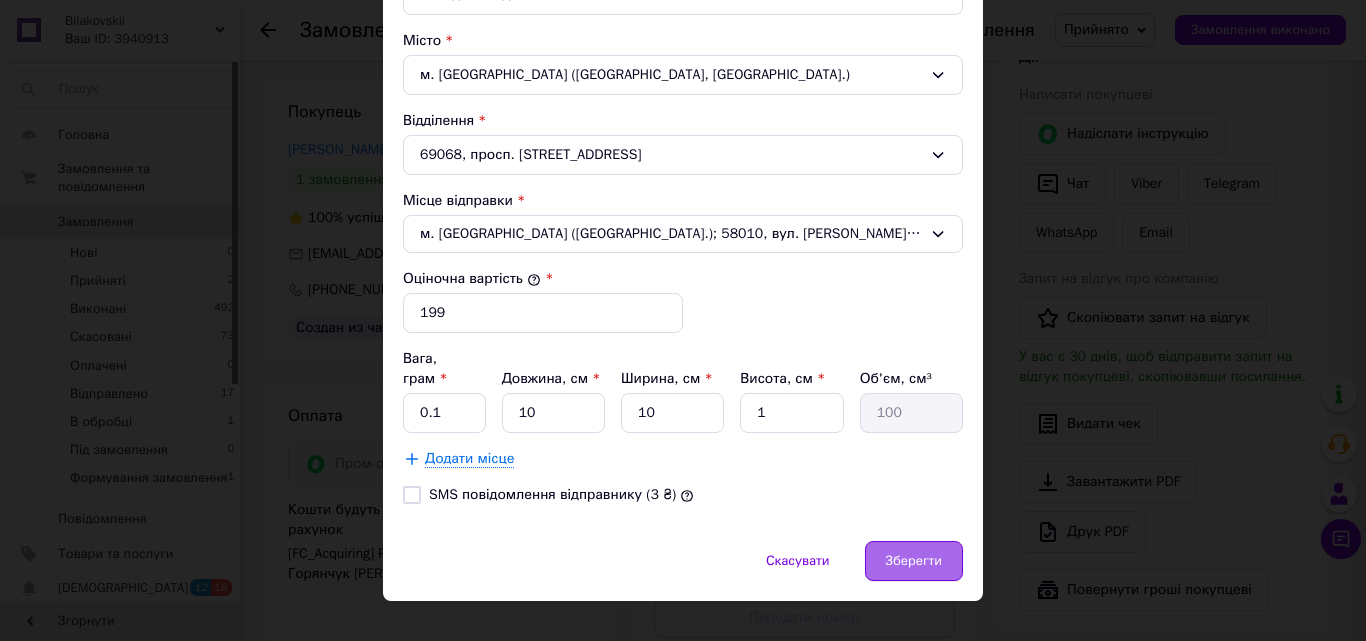 click on "Зберегти" at bounding box center (914, 561) 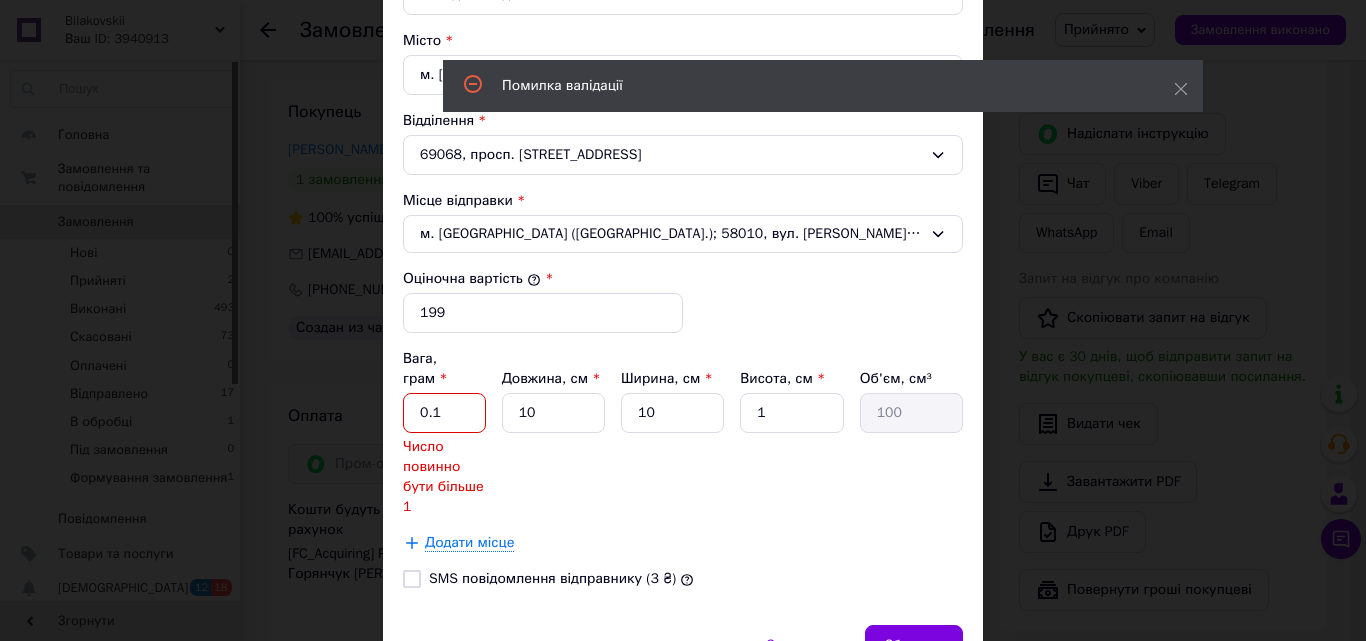 click on "0.1" at bounding box center (444, 413) 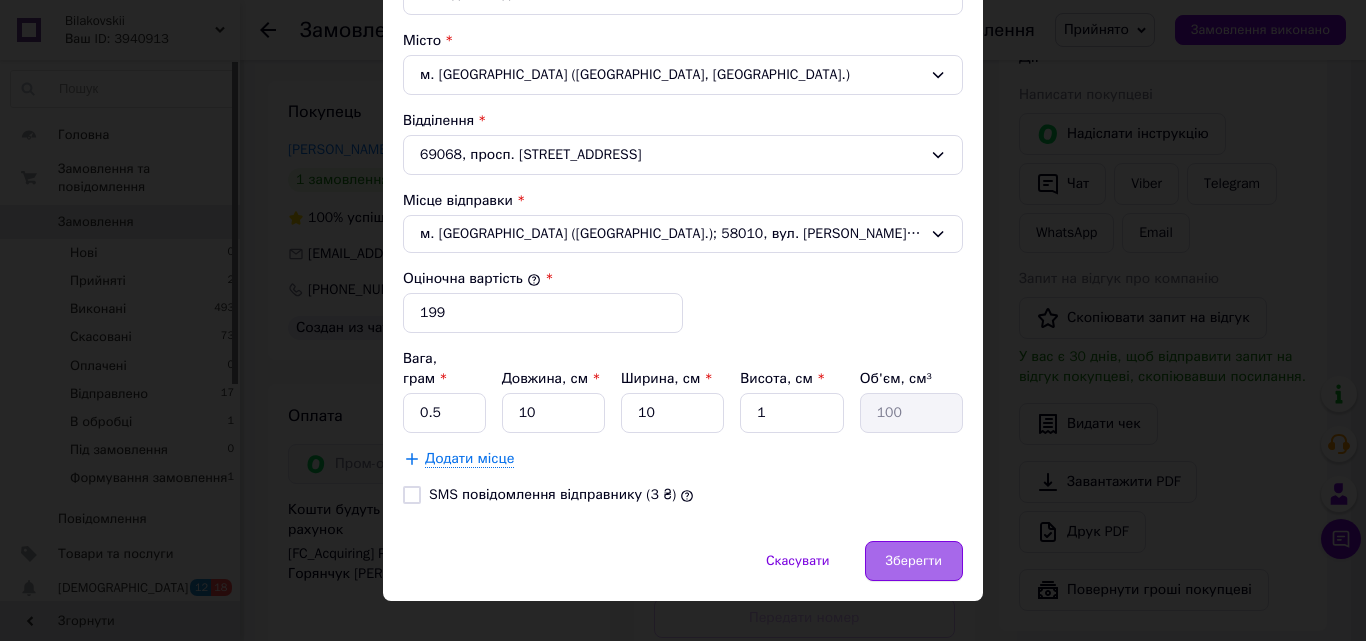 click on "Зберегти" at bounding box center (914, 561) 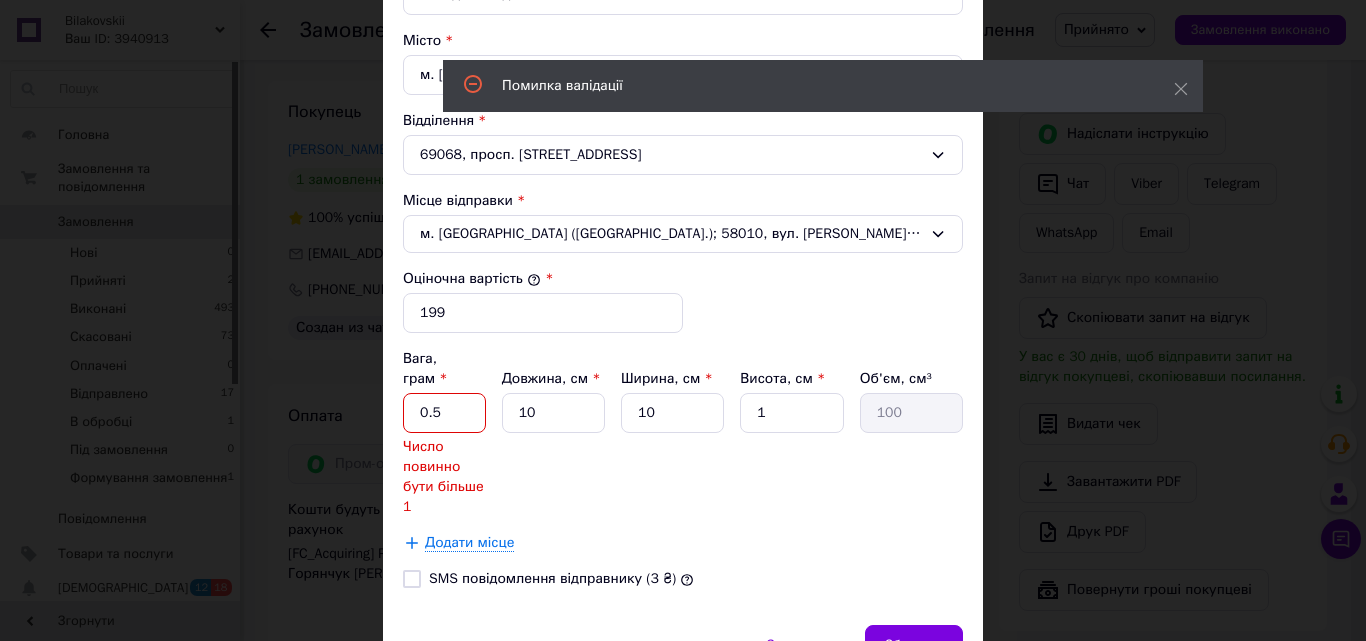 click on "0.5" at bounding box center [444, 413] 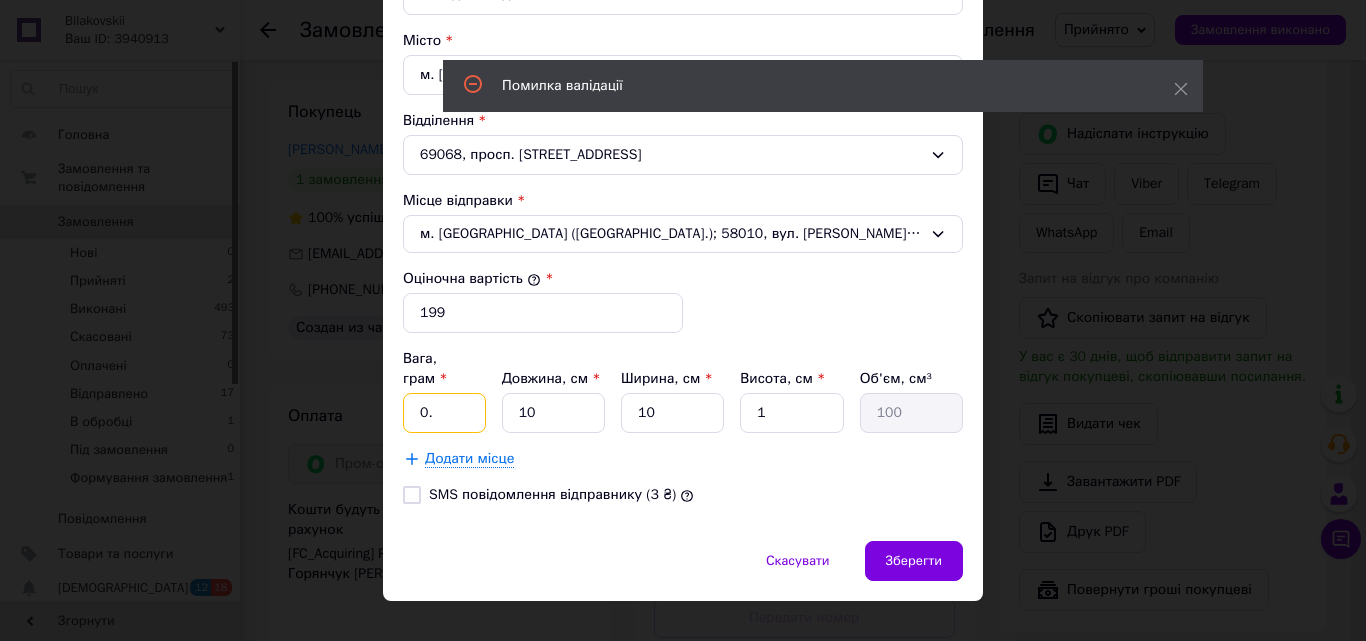 type on "0" 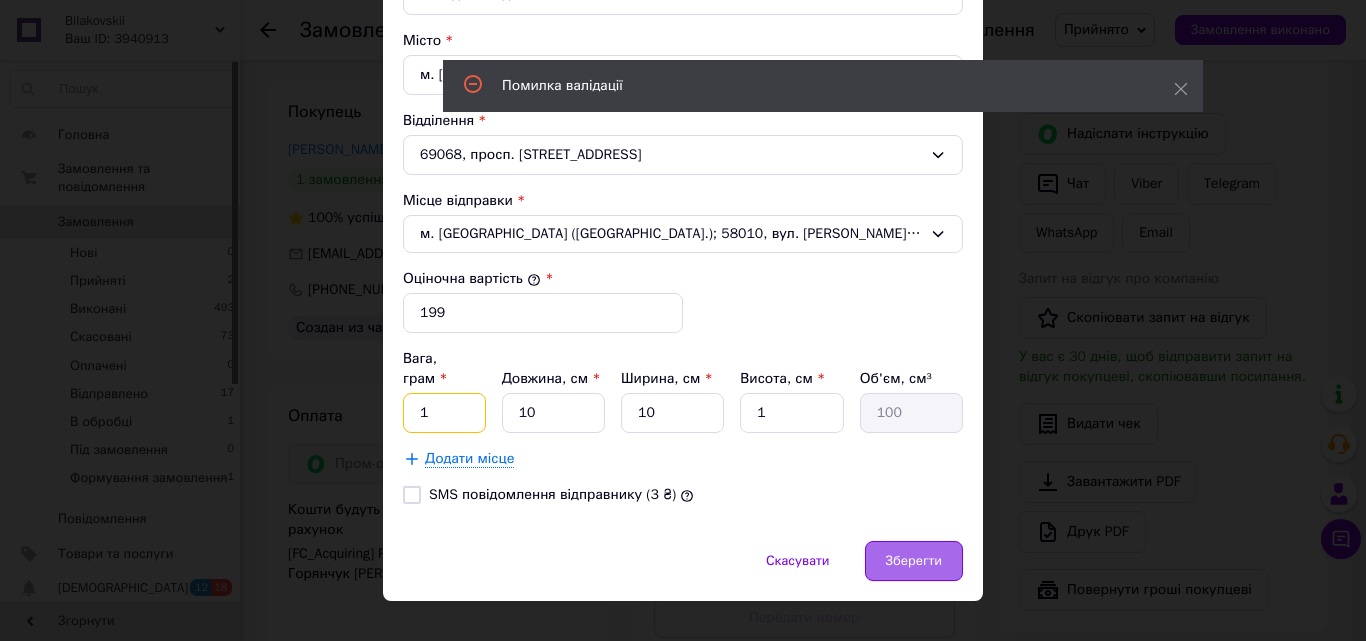 type on "1" 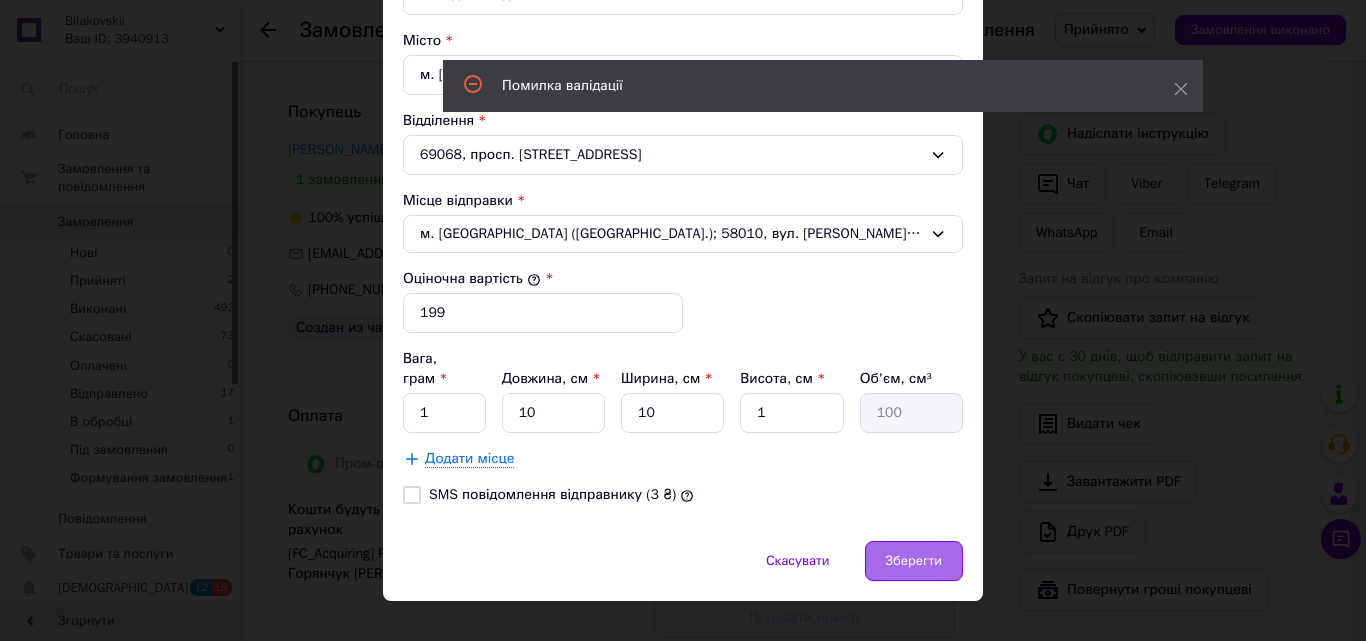click on "Зберегти" at bounding box center (914, 561) 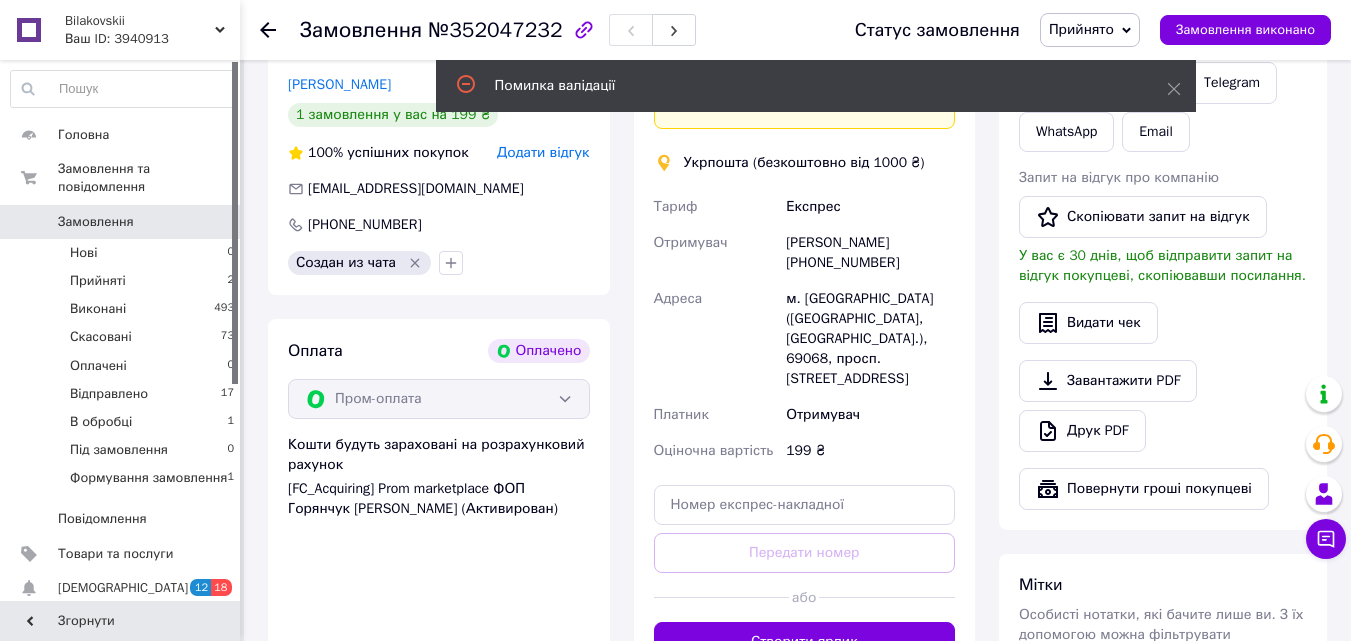 scroll, scrollTop: 500, scrollLeft: 0, axis: vertical 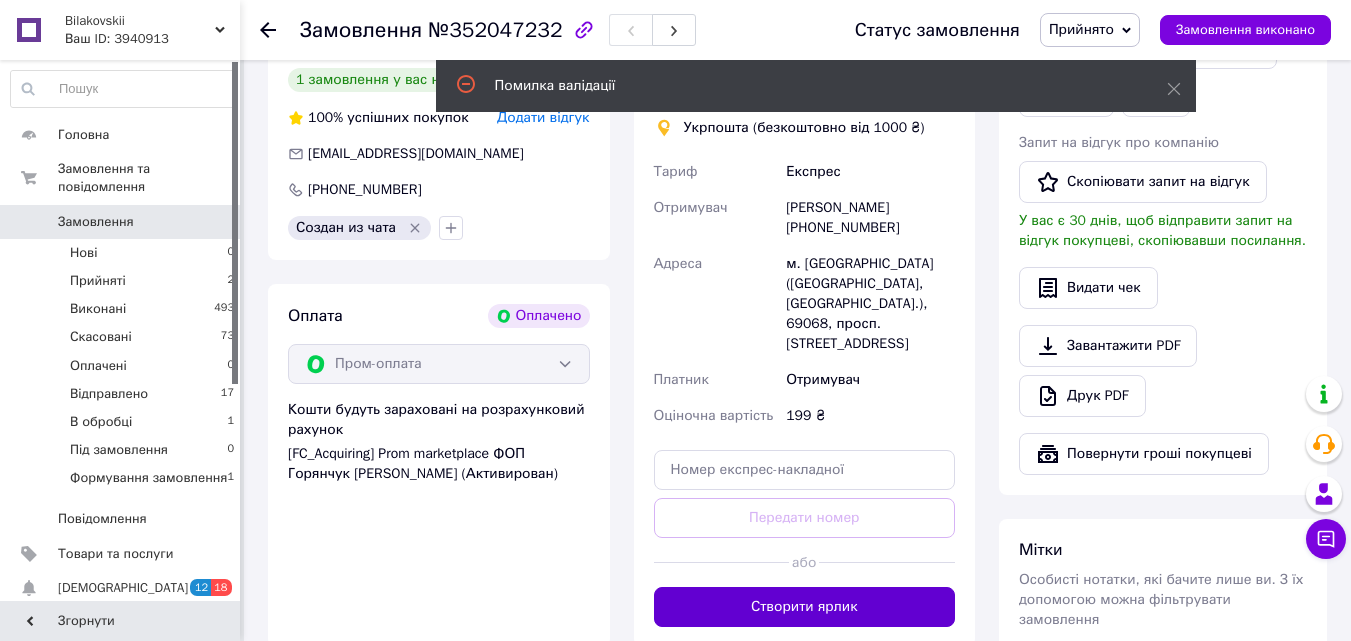 click on "Створити ярлик" at bounding box center [805, 607] 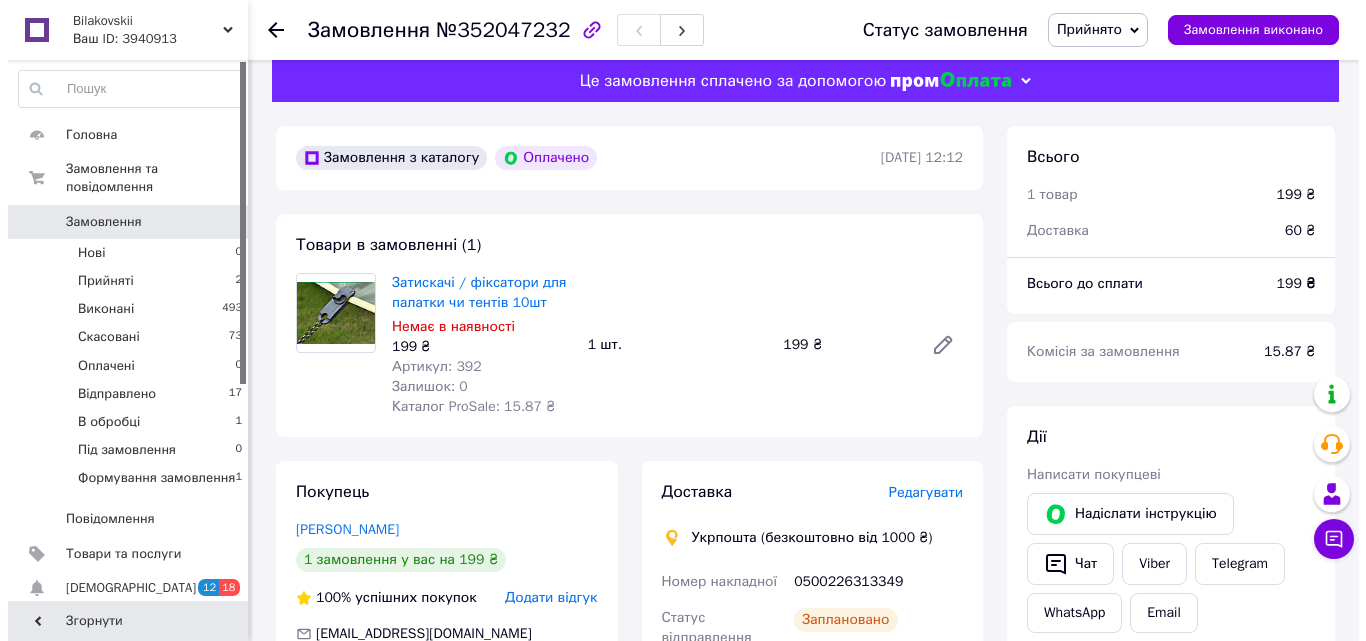 scroll, scrollTop: 0, scrollLeft: 0, axis: both 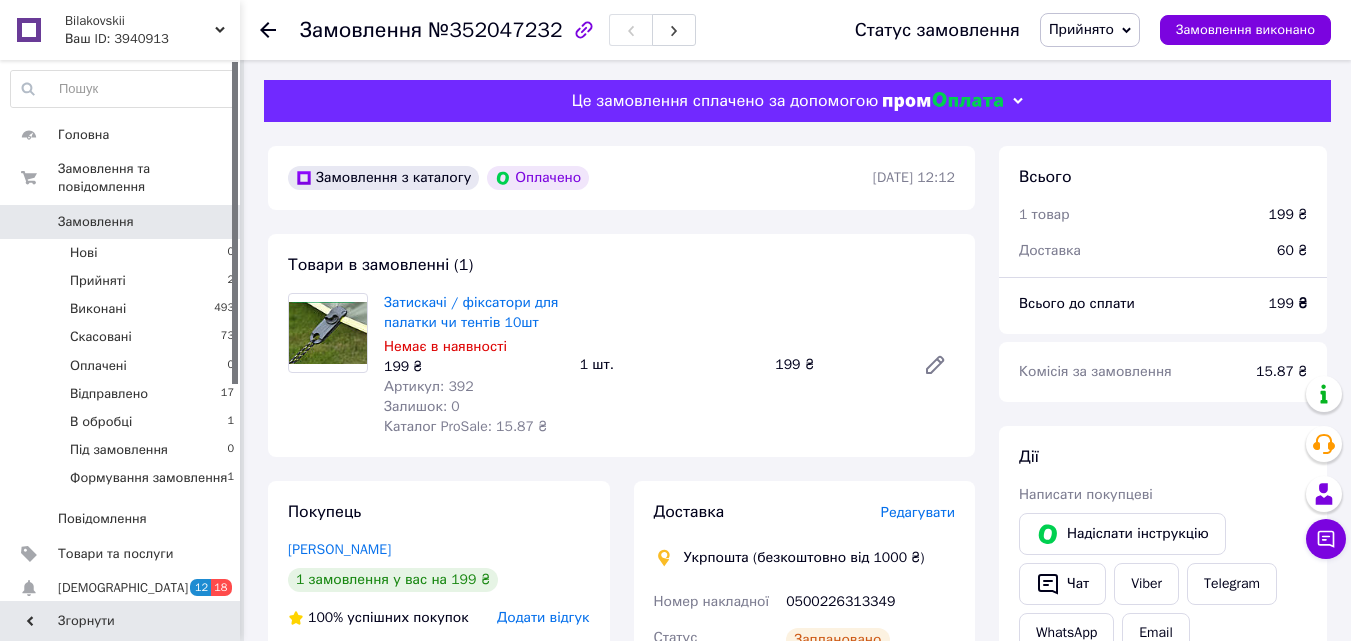 click 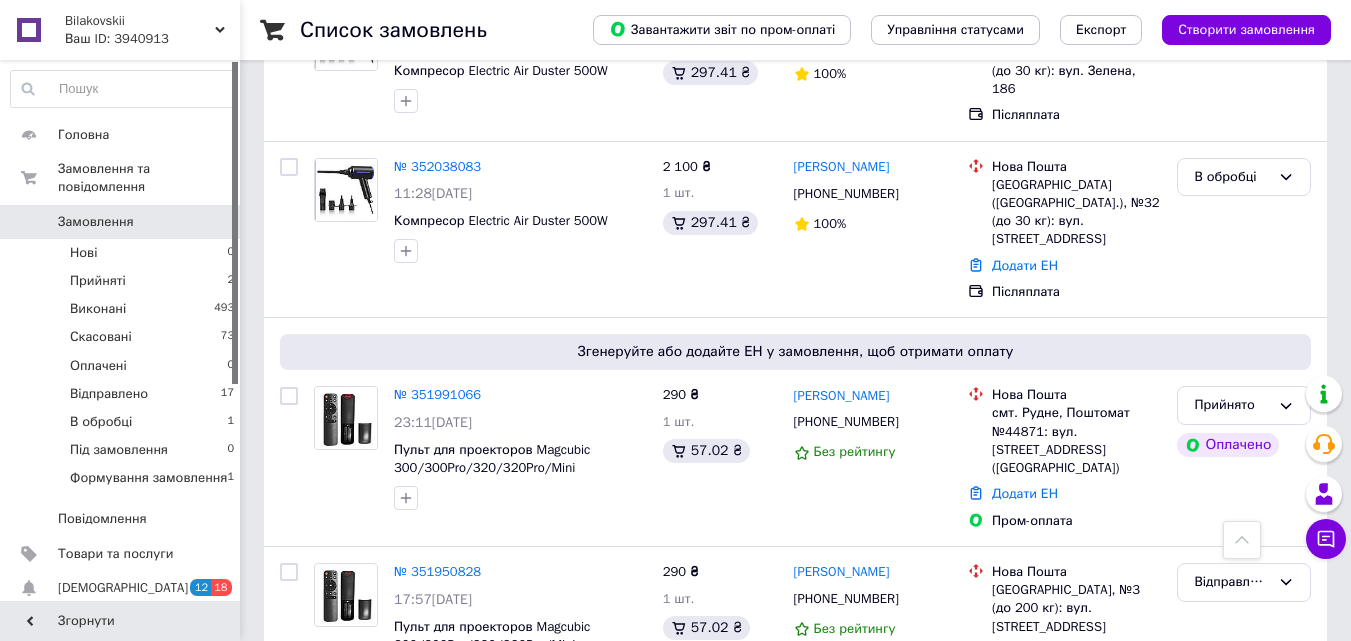 scroll, scrollTop: 500, scrollLeft: 0, axis: vertical 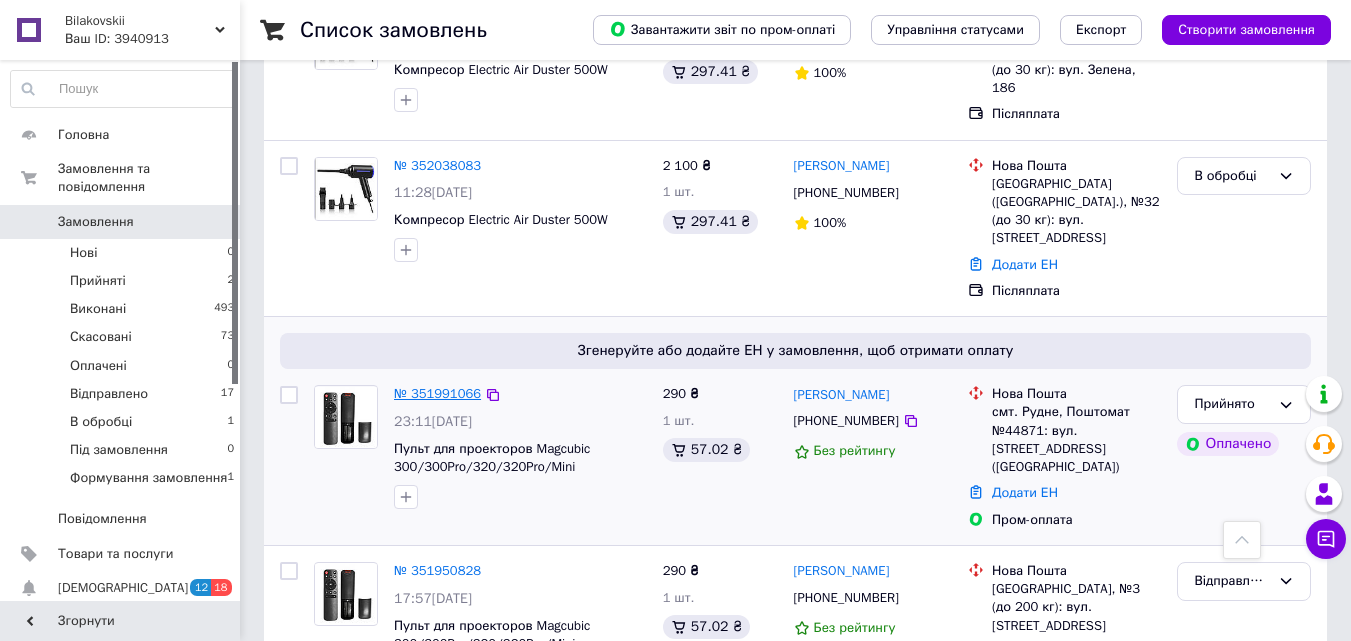 click on "№ 351991066" at bounding box center [437, 393] 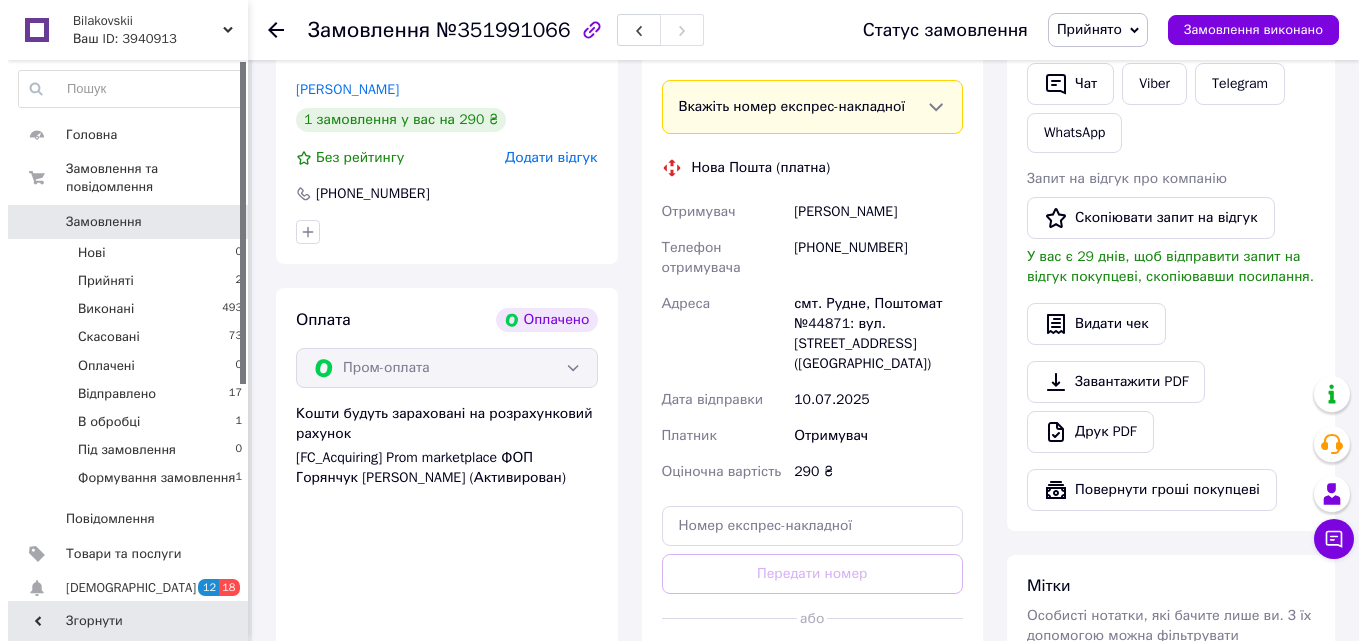 scroll, scrollTop: 400, scrollLeft: 0, axis: vertical 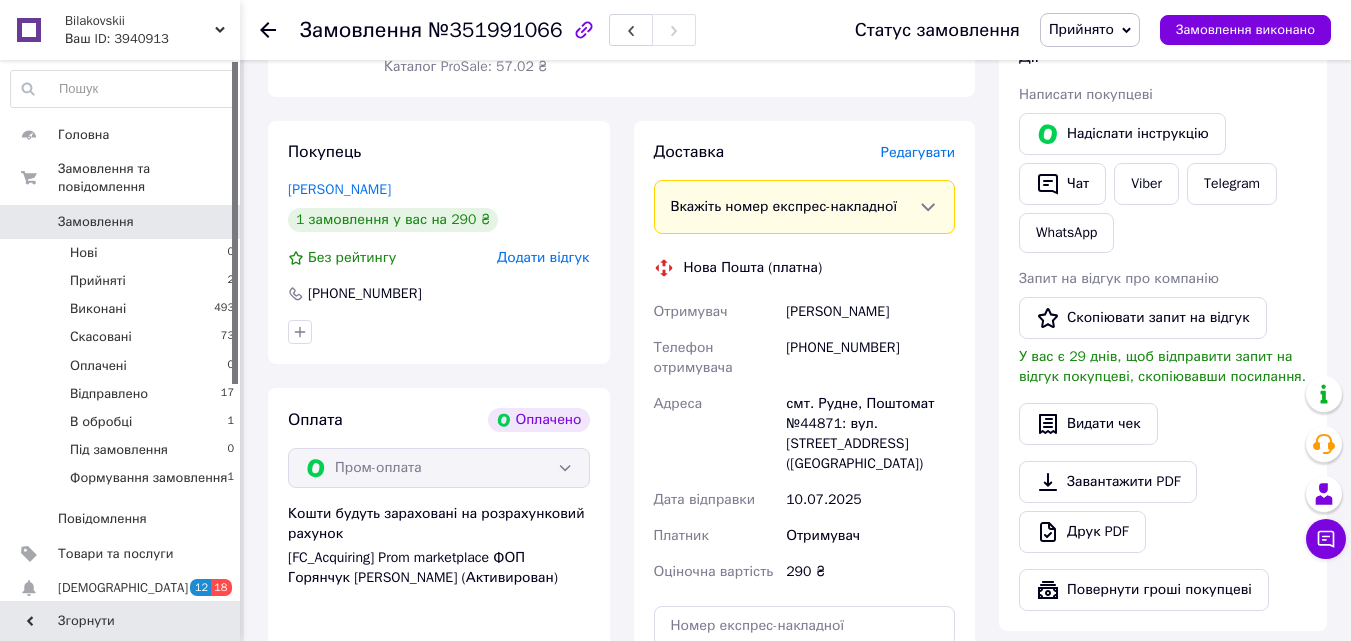 click on "Редагувати" at bounding box center (918, 152) 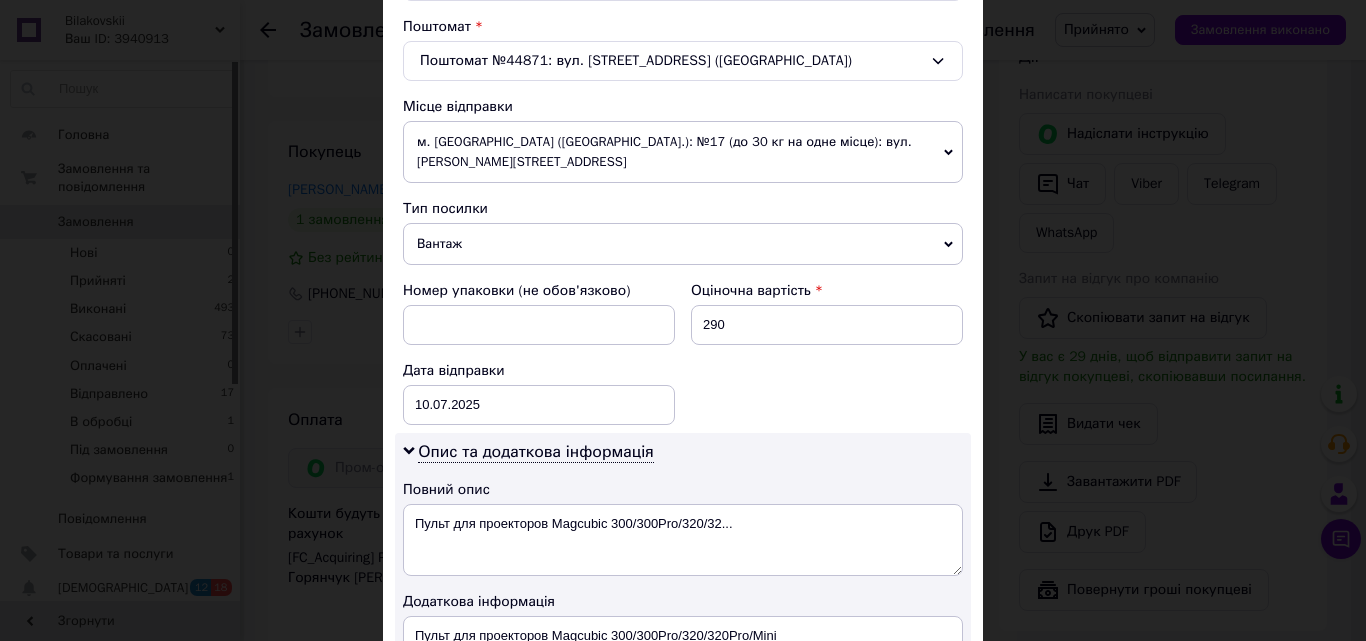 scroll, scrollTop: 800, scrollLeft: 0, axis: vertical 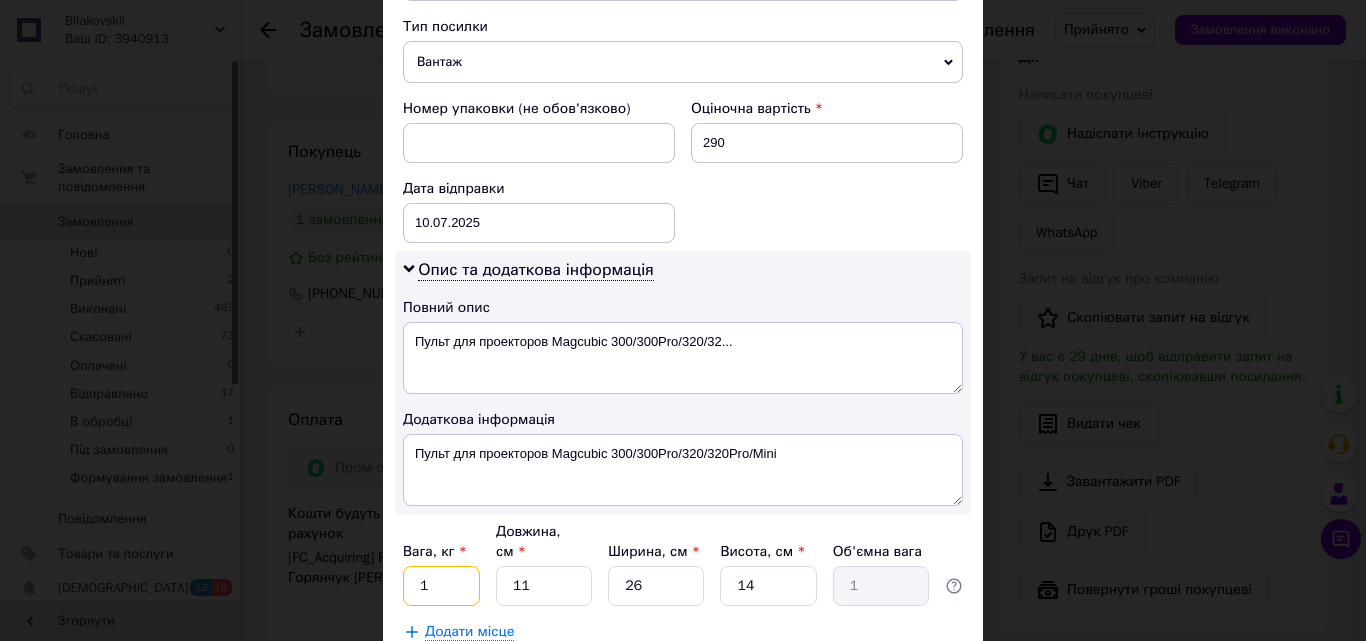 click on "1" at bounding box center (441, 586) 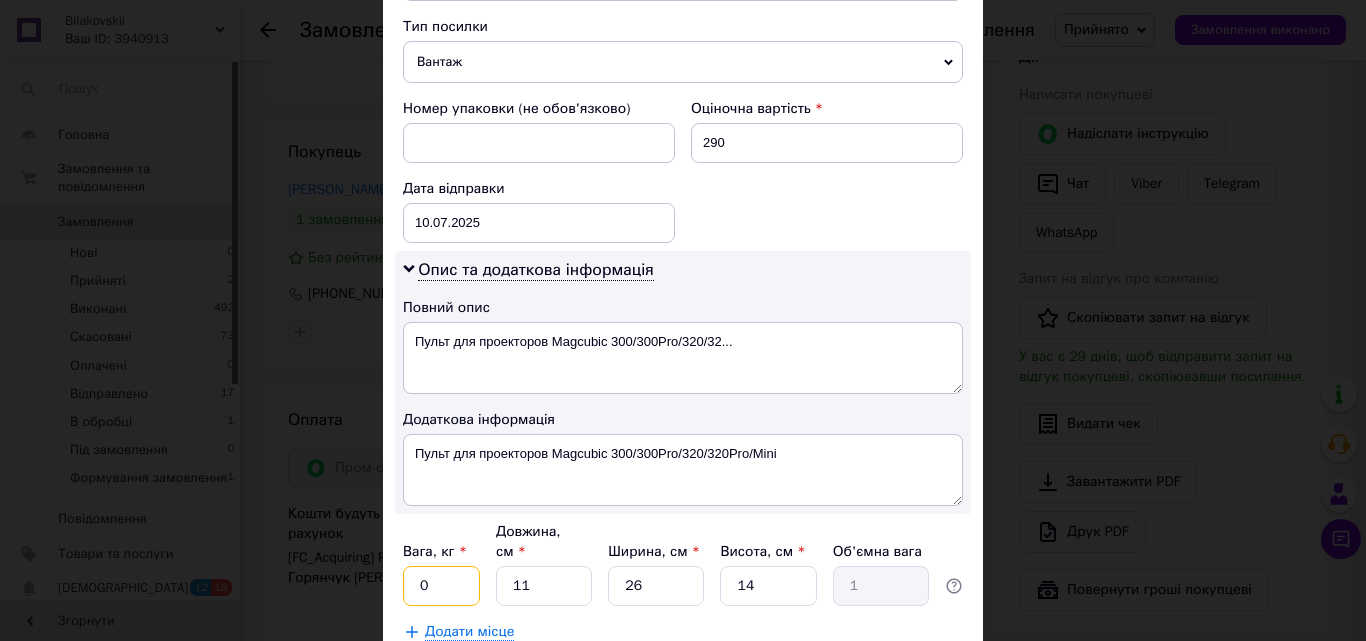 type on "0.1" 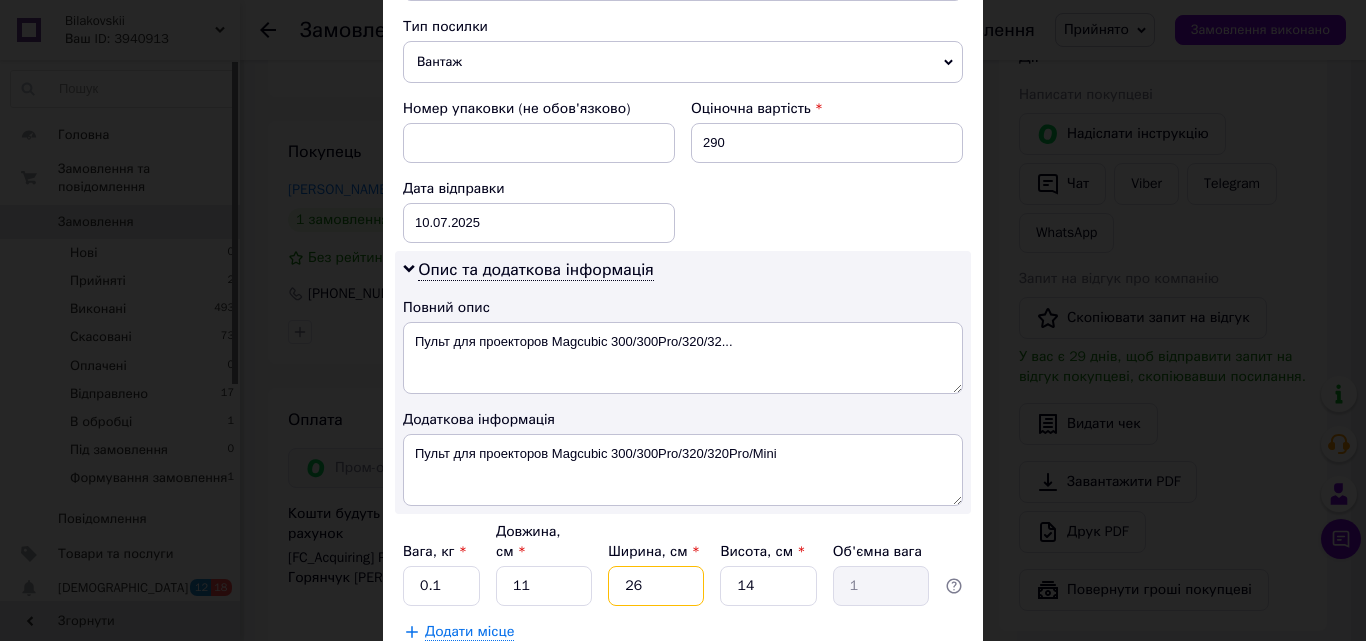 click on "26" at bounding box center (656, 586) 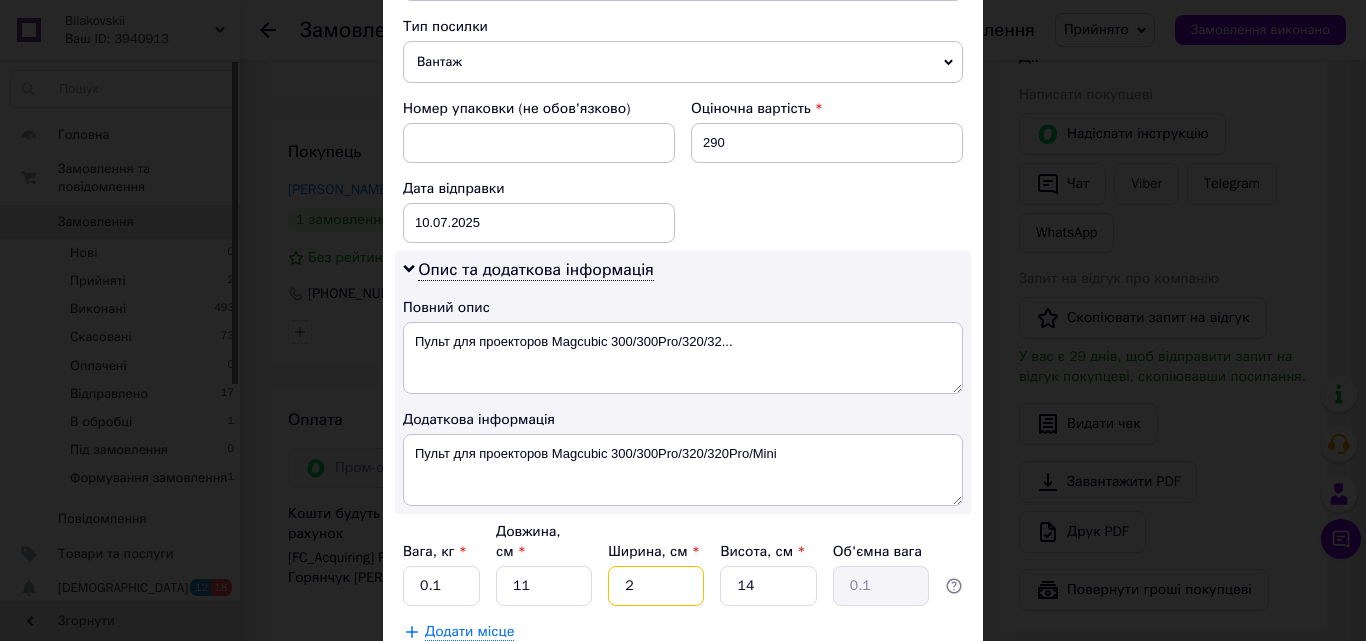type 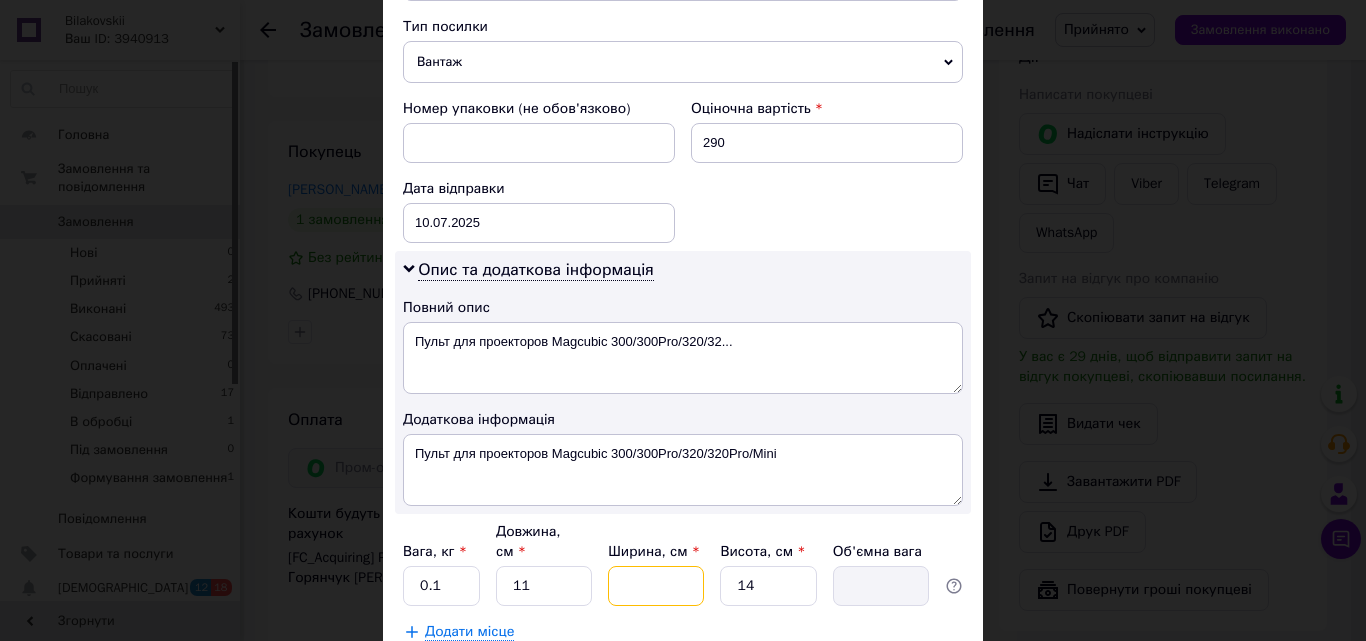 type on "1" 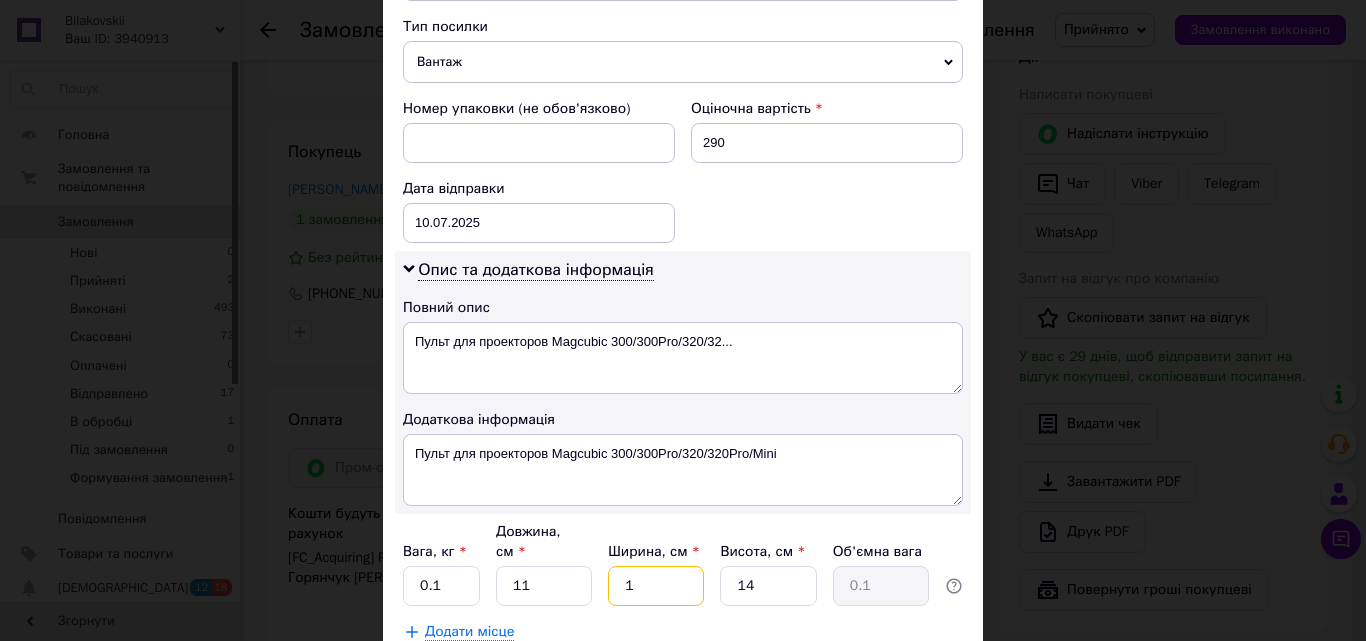 type on "10" 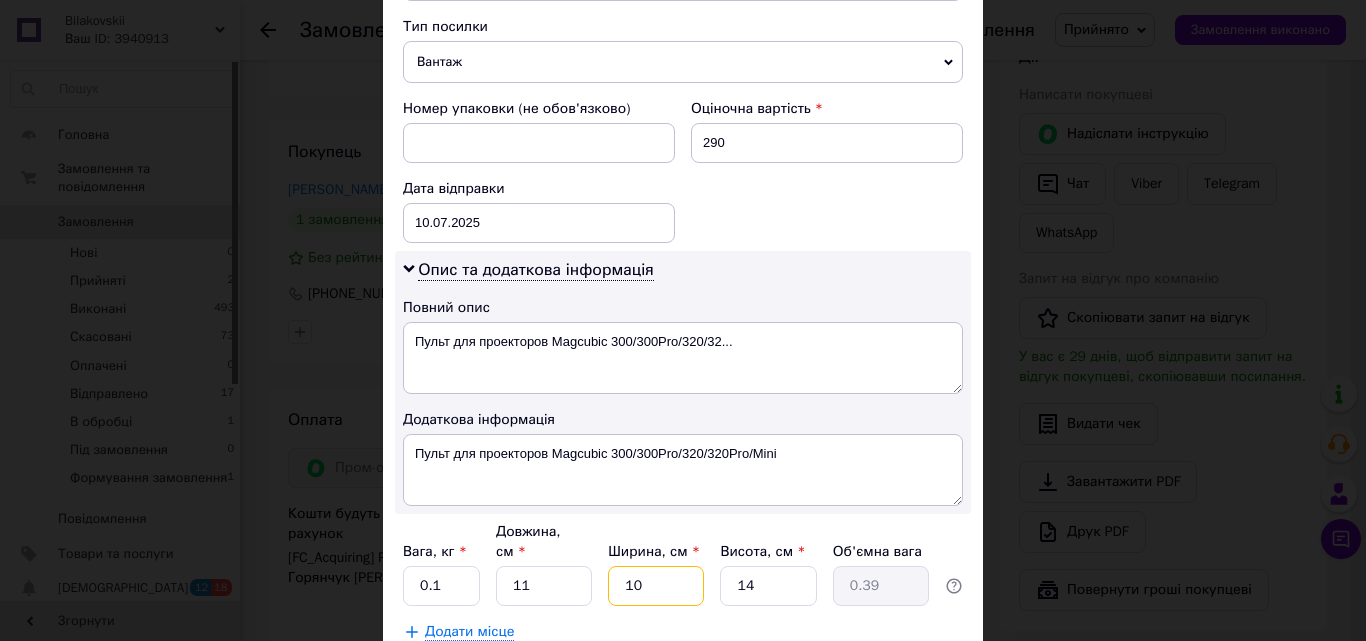 type on "10" 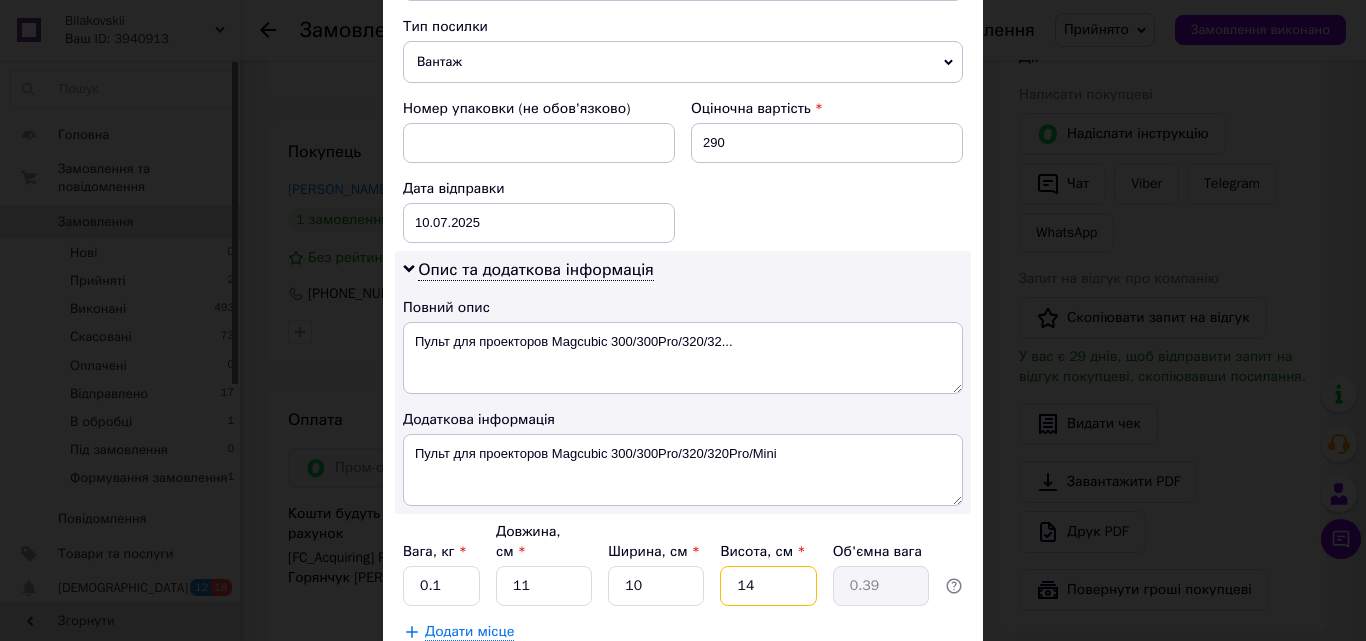 click on "14" at bounding box center [768, 586] 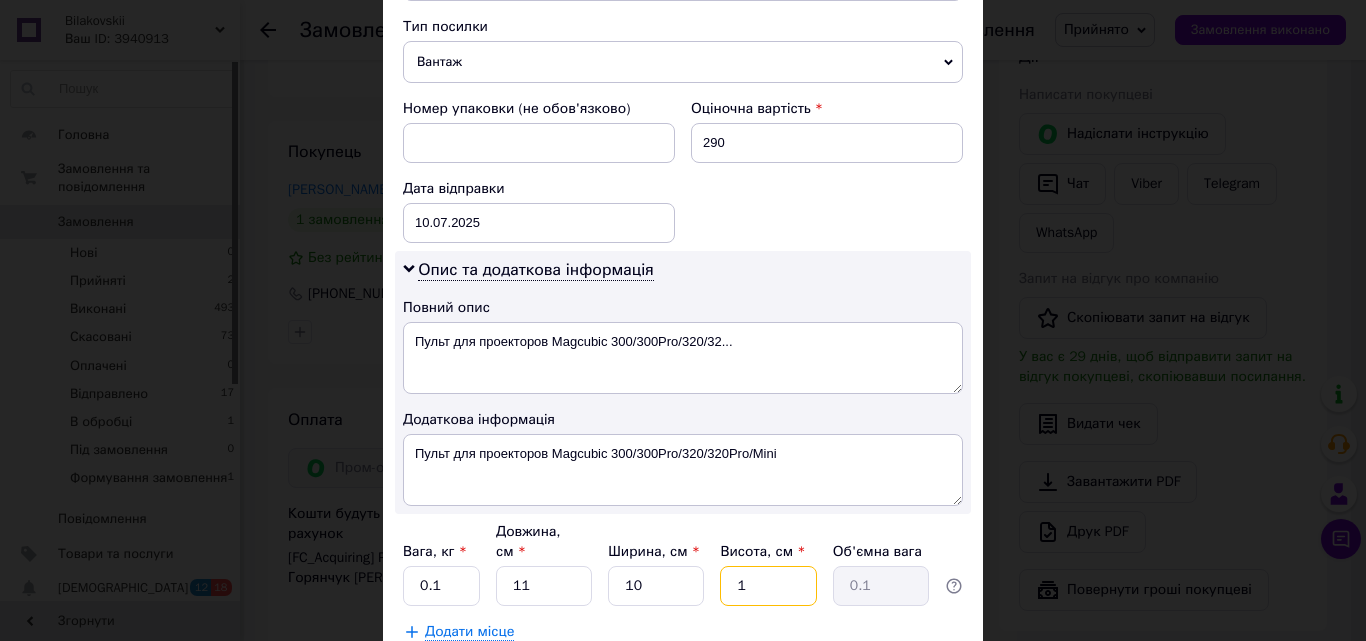type on "10" 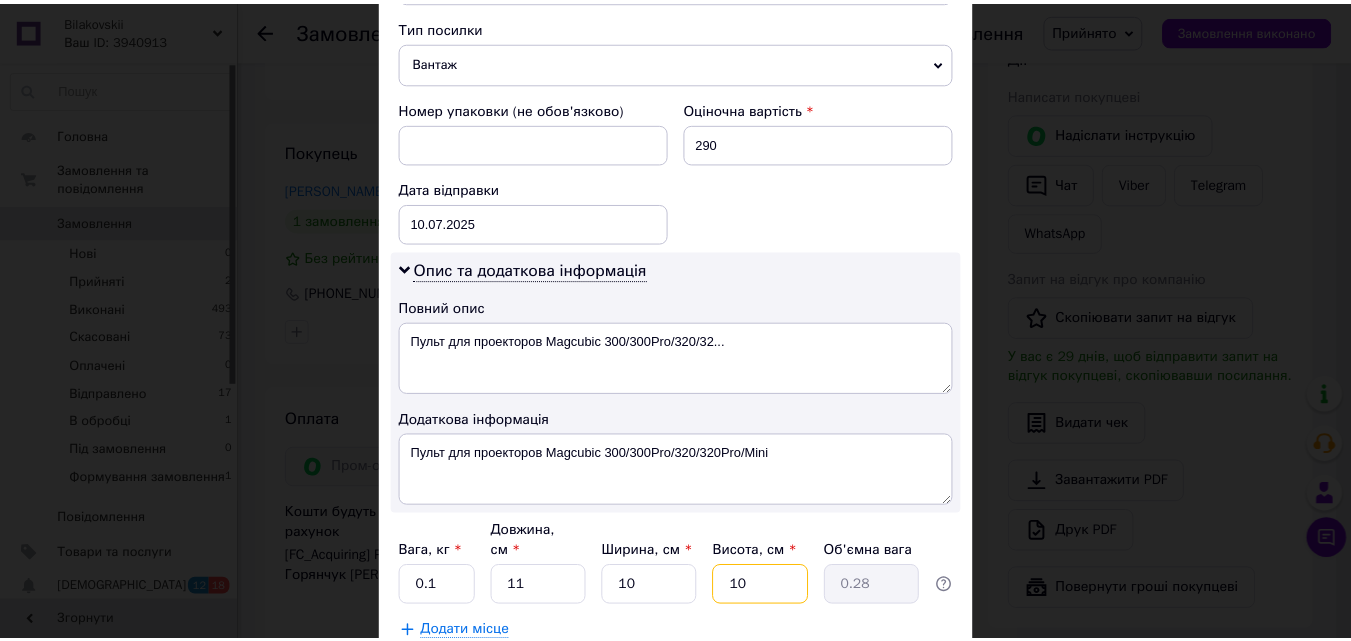 scroll, scrollTop: 900, scrollLeft: 0, axis: vertical 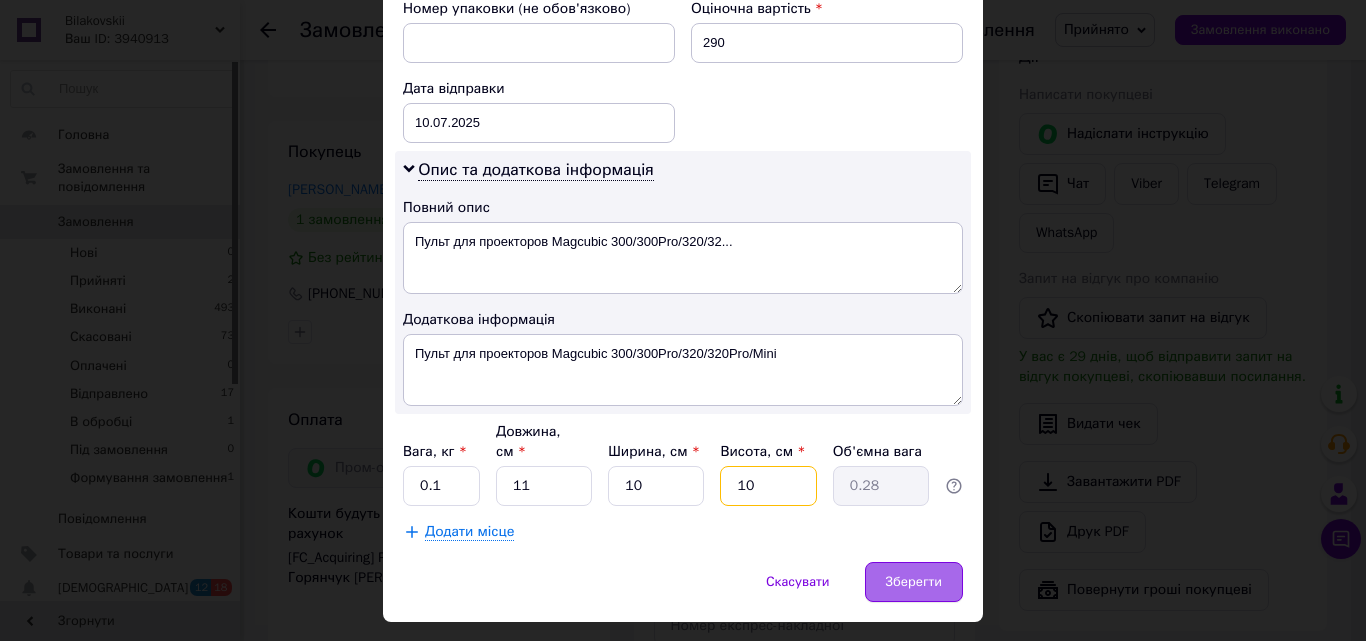 type on "10" 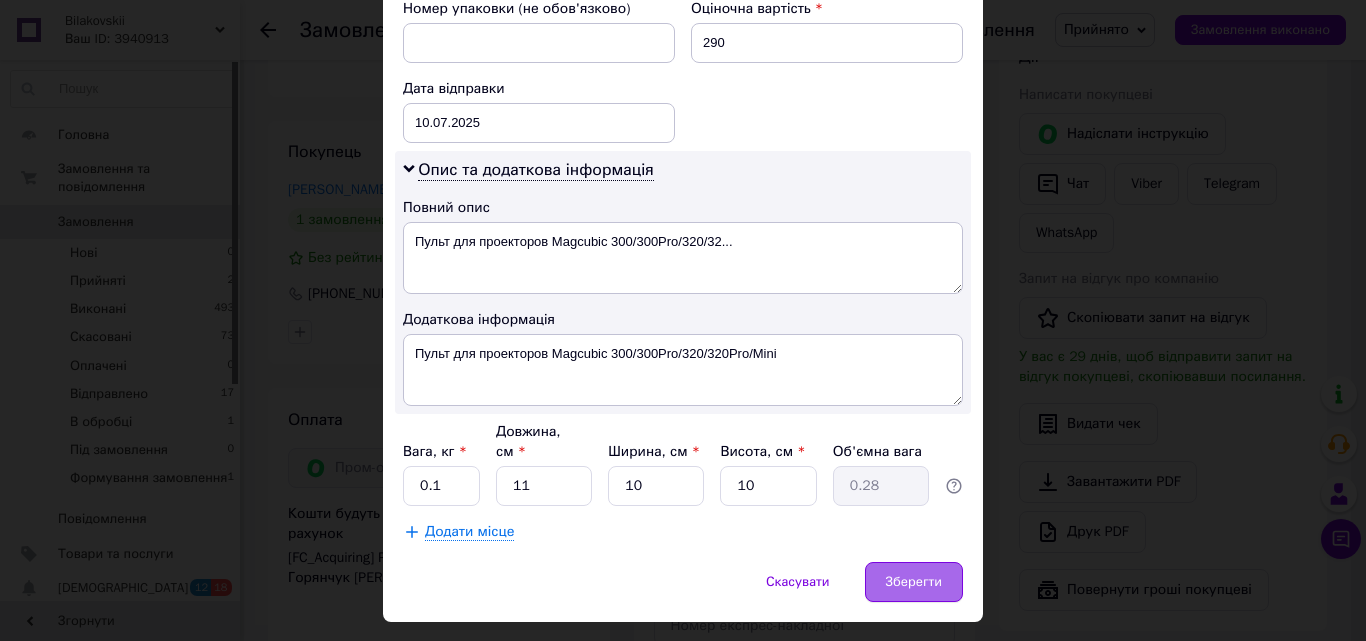 click on "Зберегти" at bounding box center (914, 582) 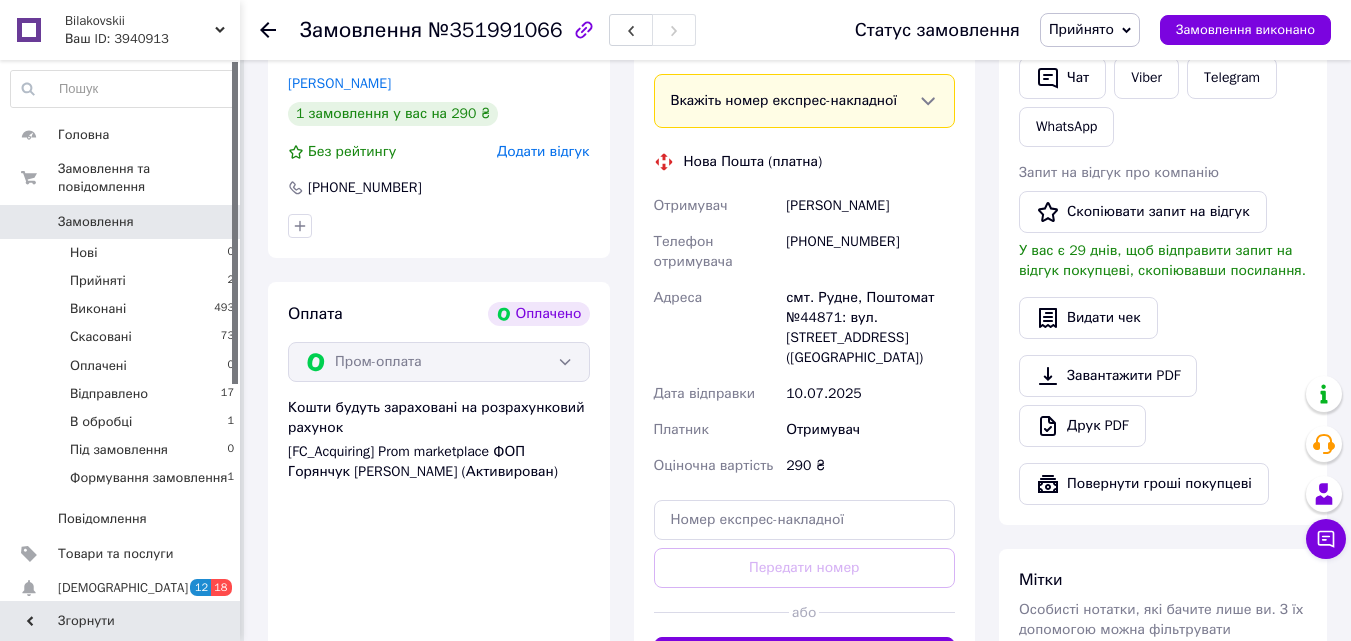 scroll, scrollTop: 600, scrollLeft: 0, axis: vertical 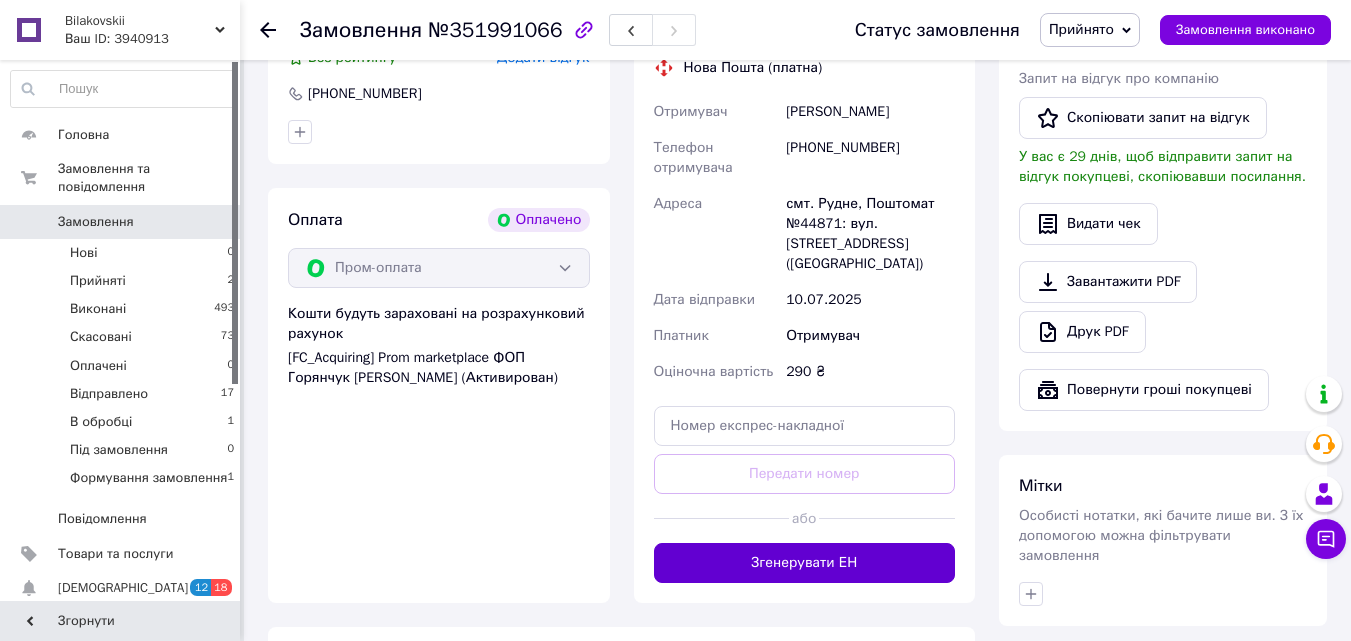 click on "Згенерувати ЕН" at bounding box center [805, 563] 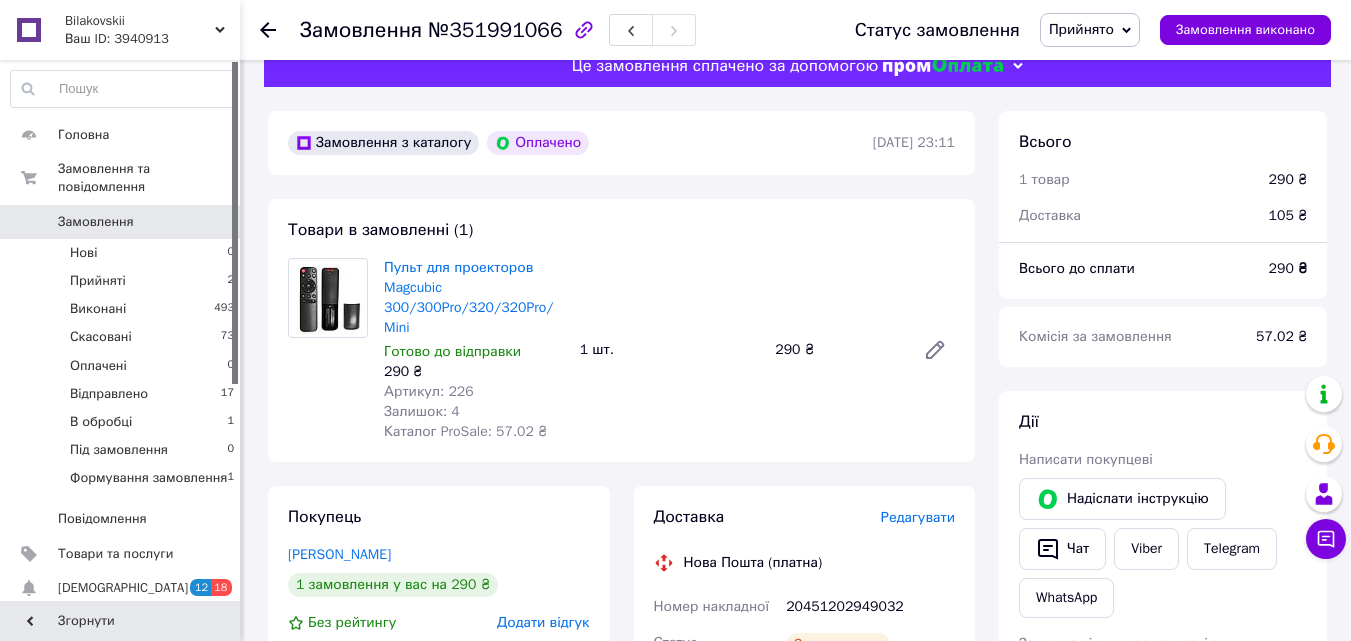 scroll, scrollTop: 0, scrollLeft: 0, axis: both 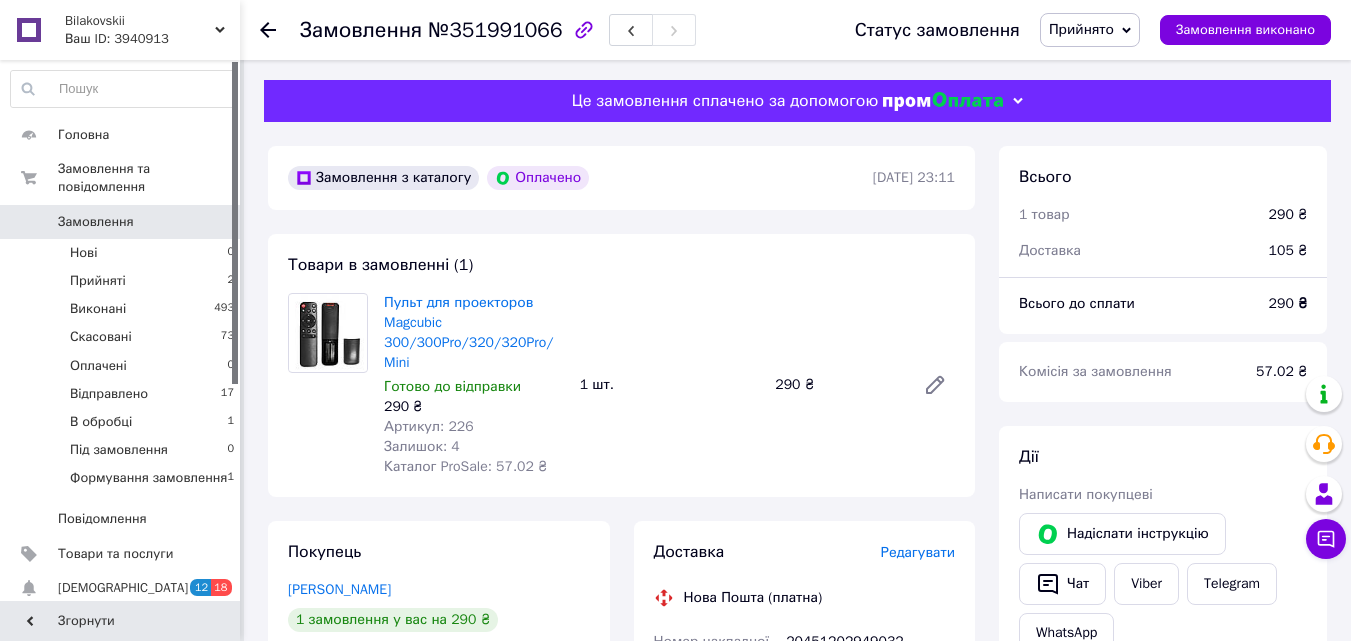 click 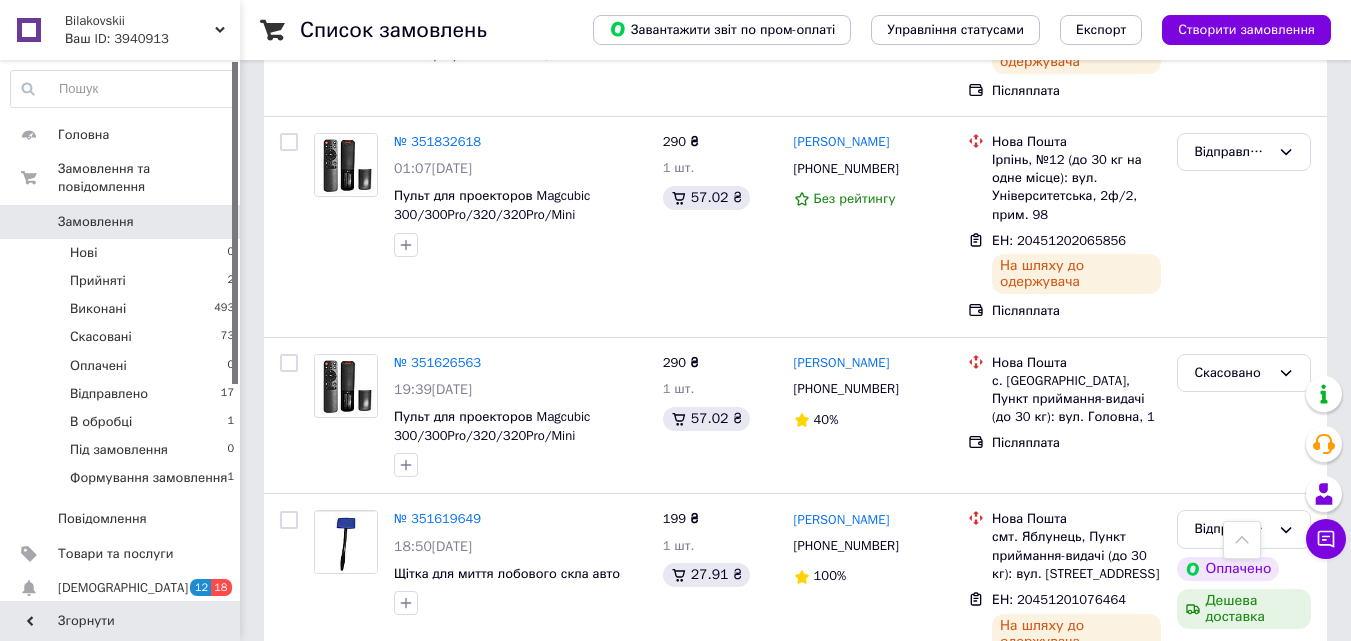 scroll, scrollTop: 1700, scrollLeft: 0, axis: vertical 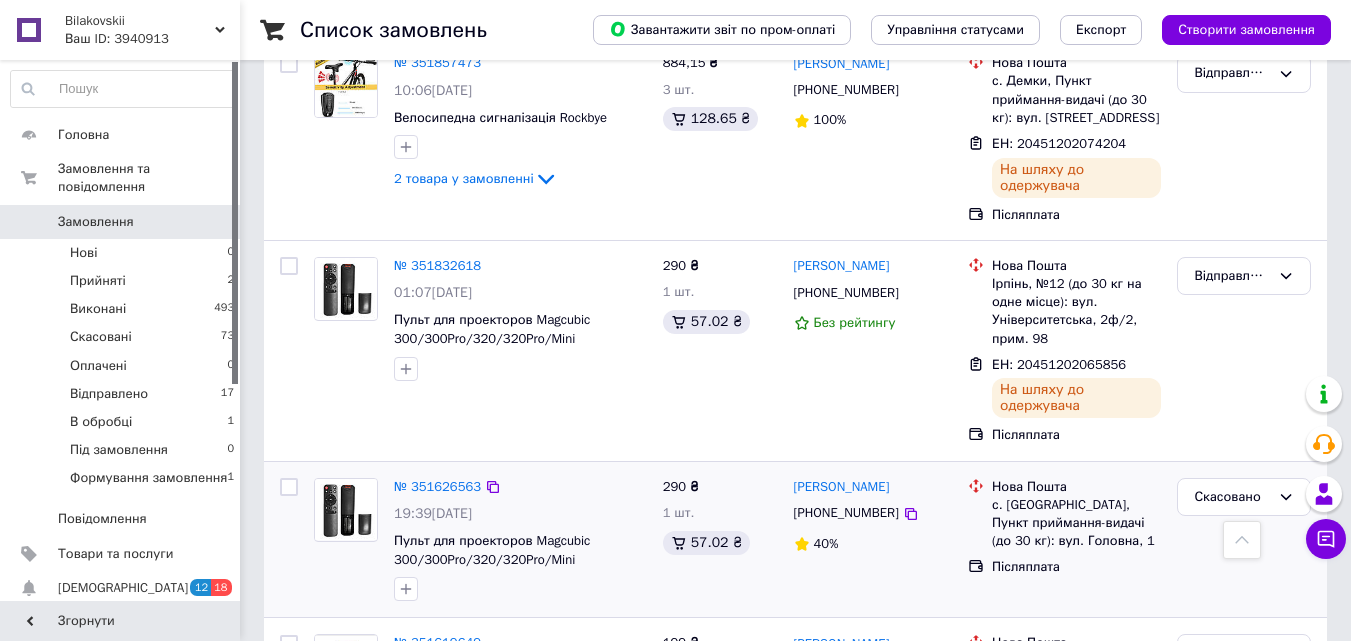 click at bounding box center [289, 487] 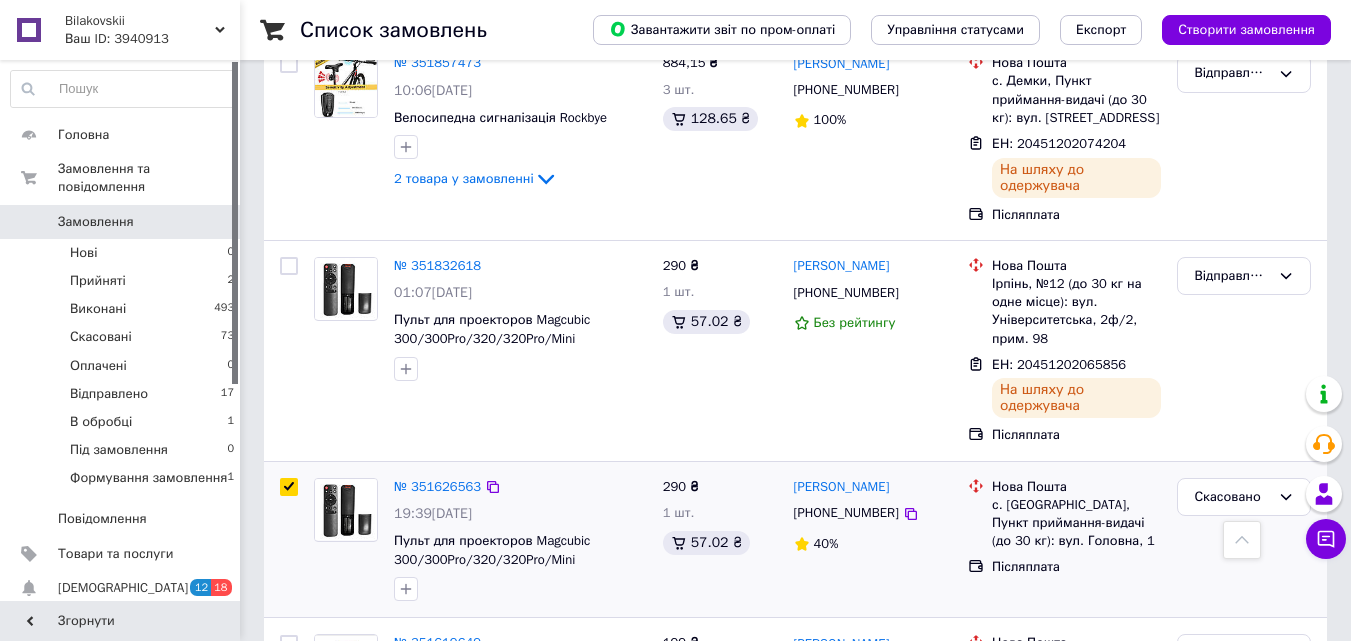 checkbox on "true" 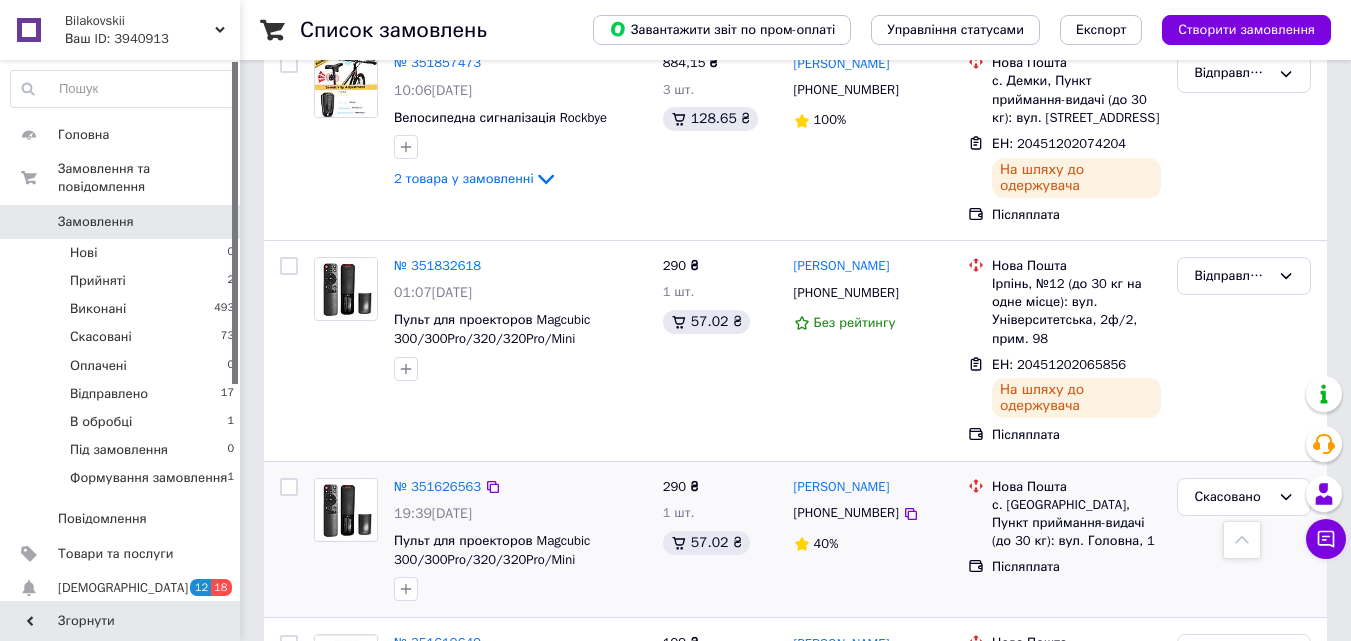 checkbox on "false" 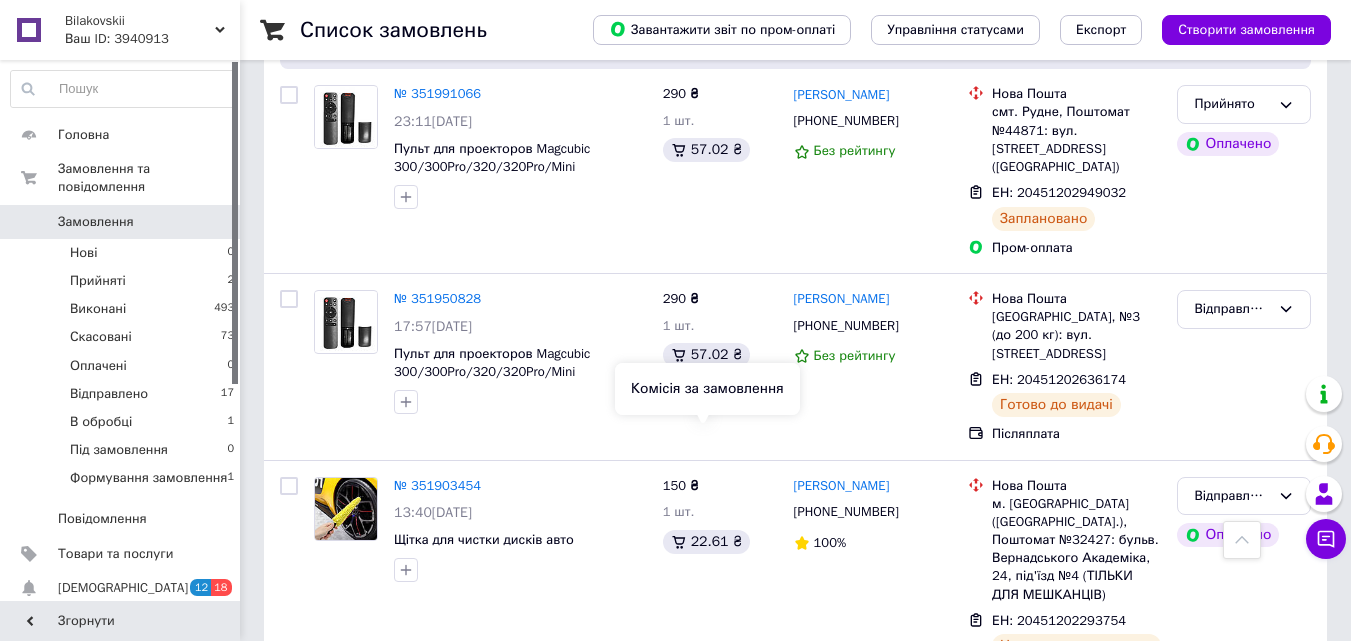 scroll, scrollTop: 0, scrollLeft: 0, axis: both 